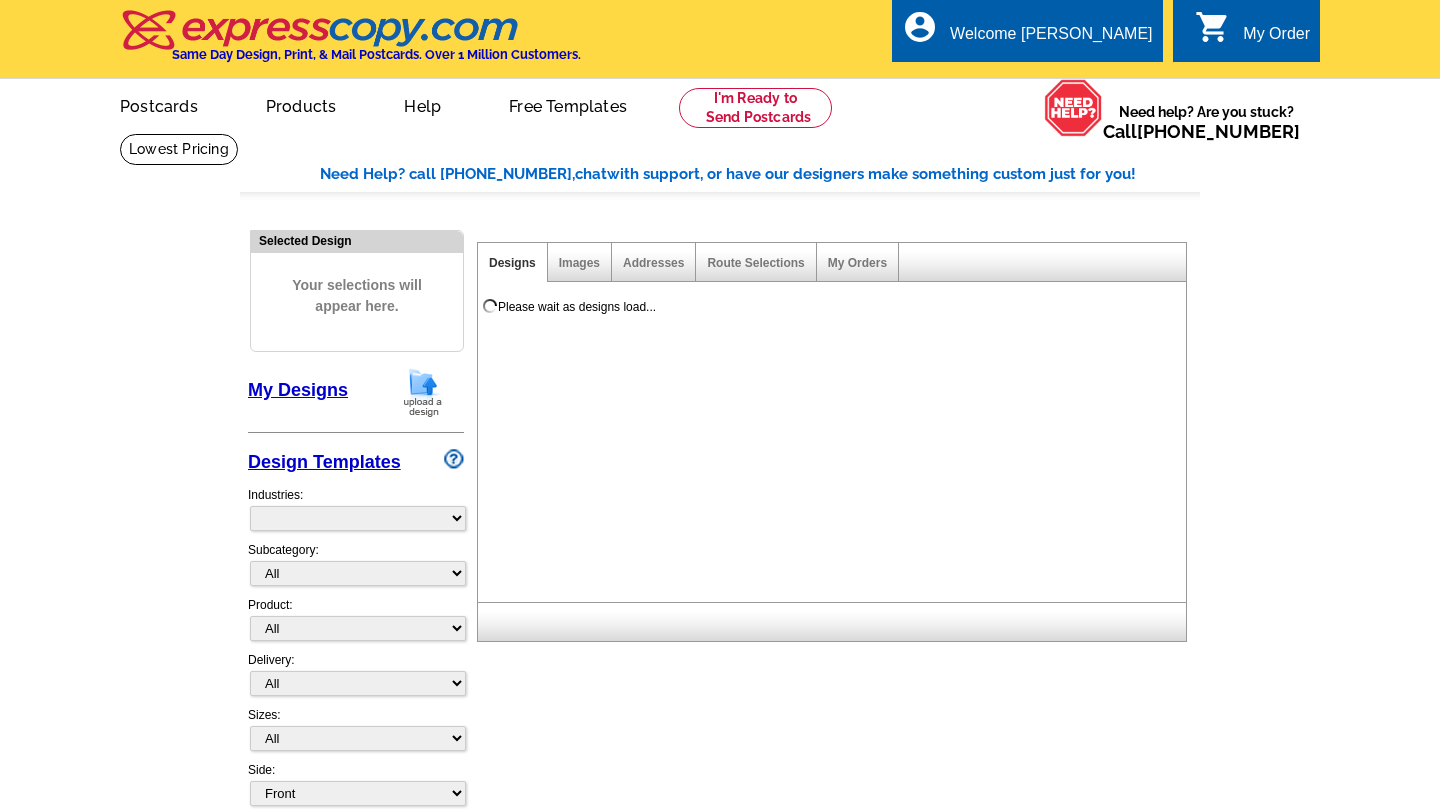 scroll, scrollTop: 0, scrollLeft: 0, axis: both 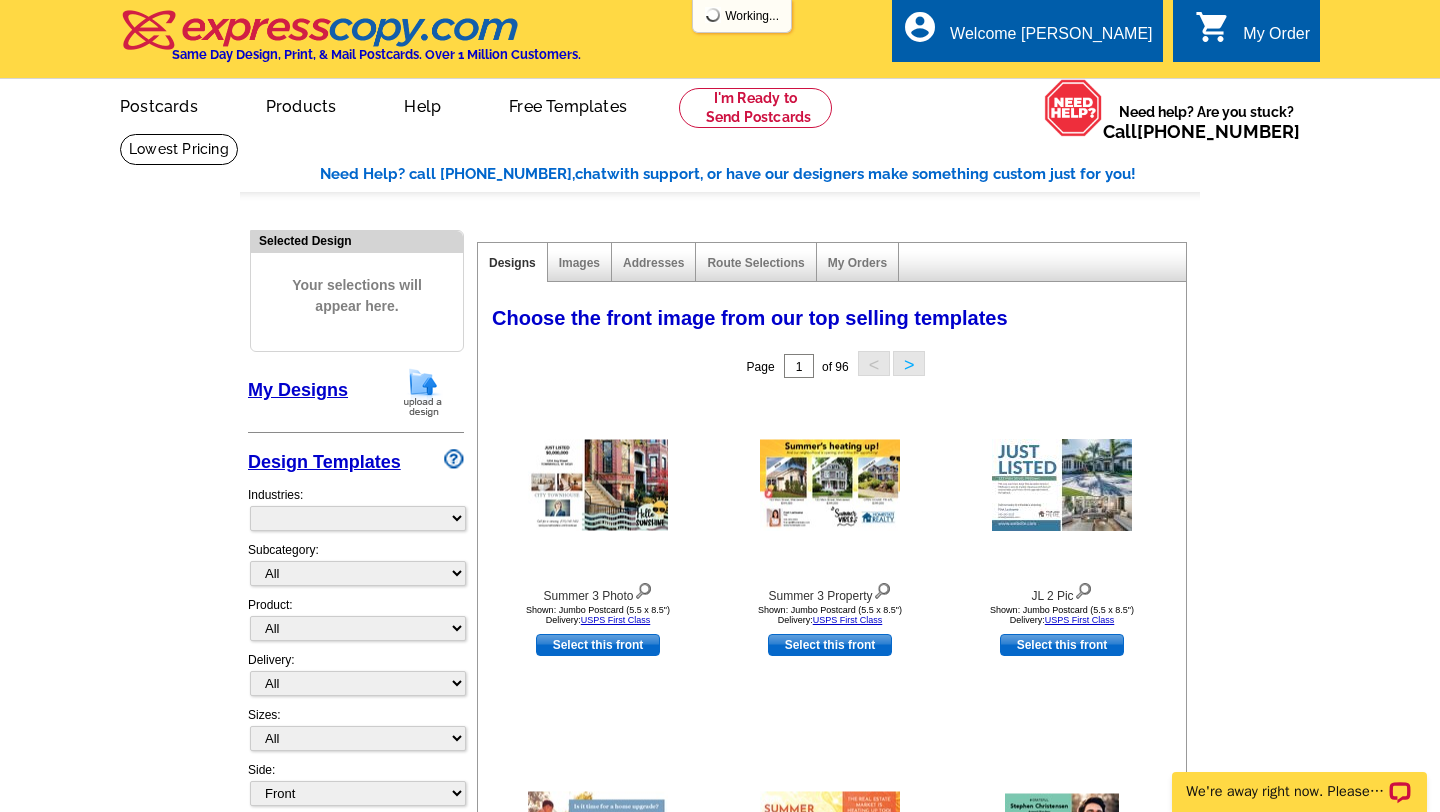 click on "Need Help? call [PHONE_NUMBER],  chat  with support, or have our designers make something custom just for you!
Got it, no need for the selection guide next time.
Show Results
Selected Design
Your selections will appear here.
My Designs
Design Templates
Industries:
Subcategory:
All" at bounding box center (720, 700) 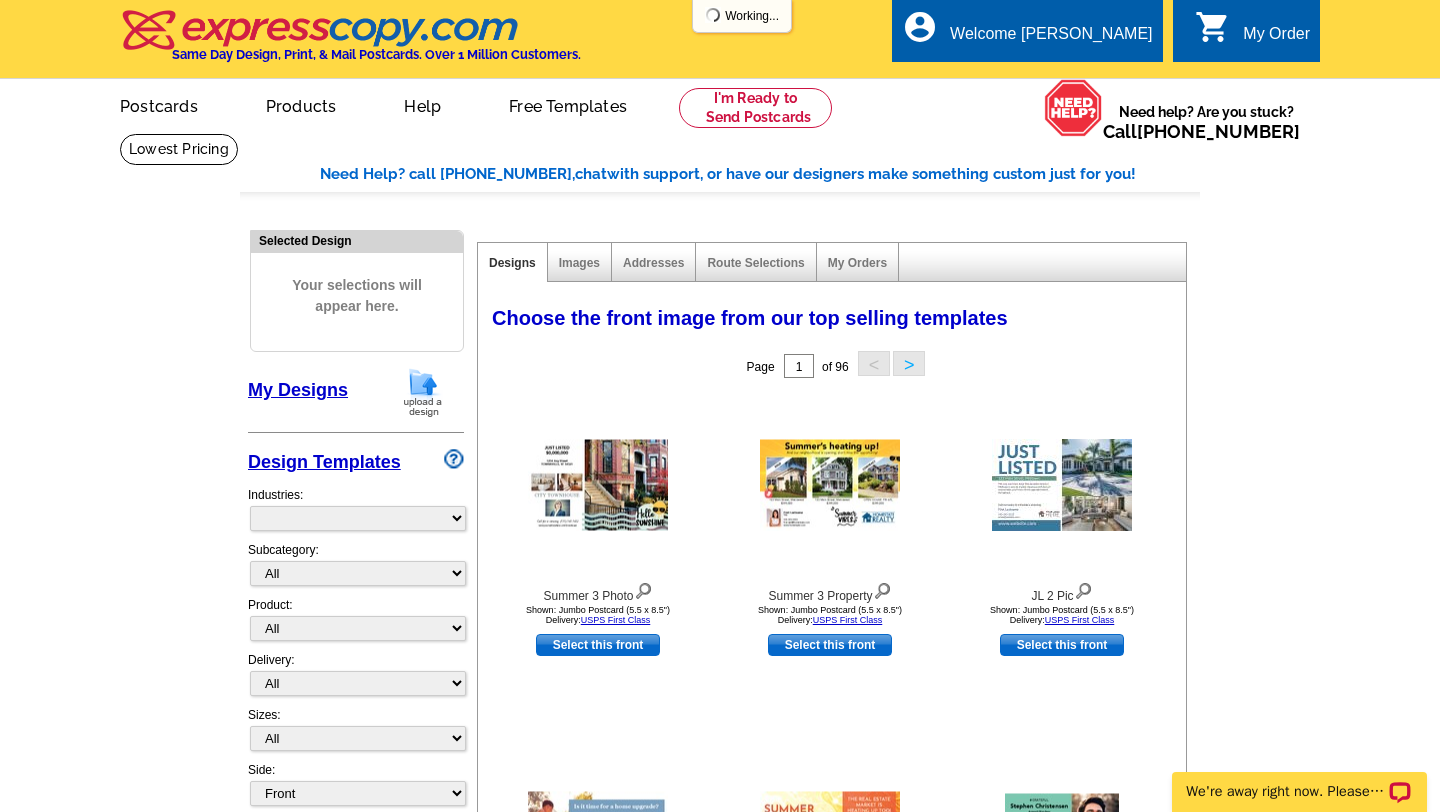 select on "785" 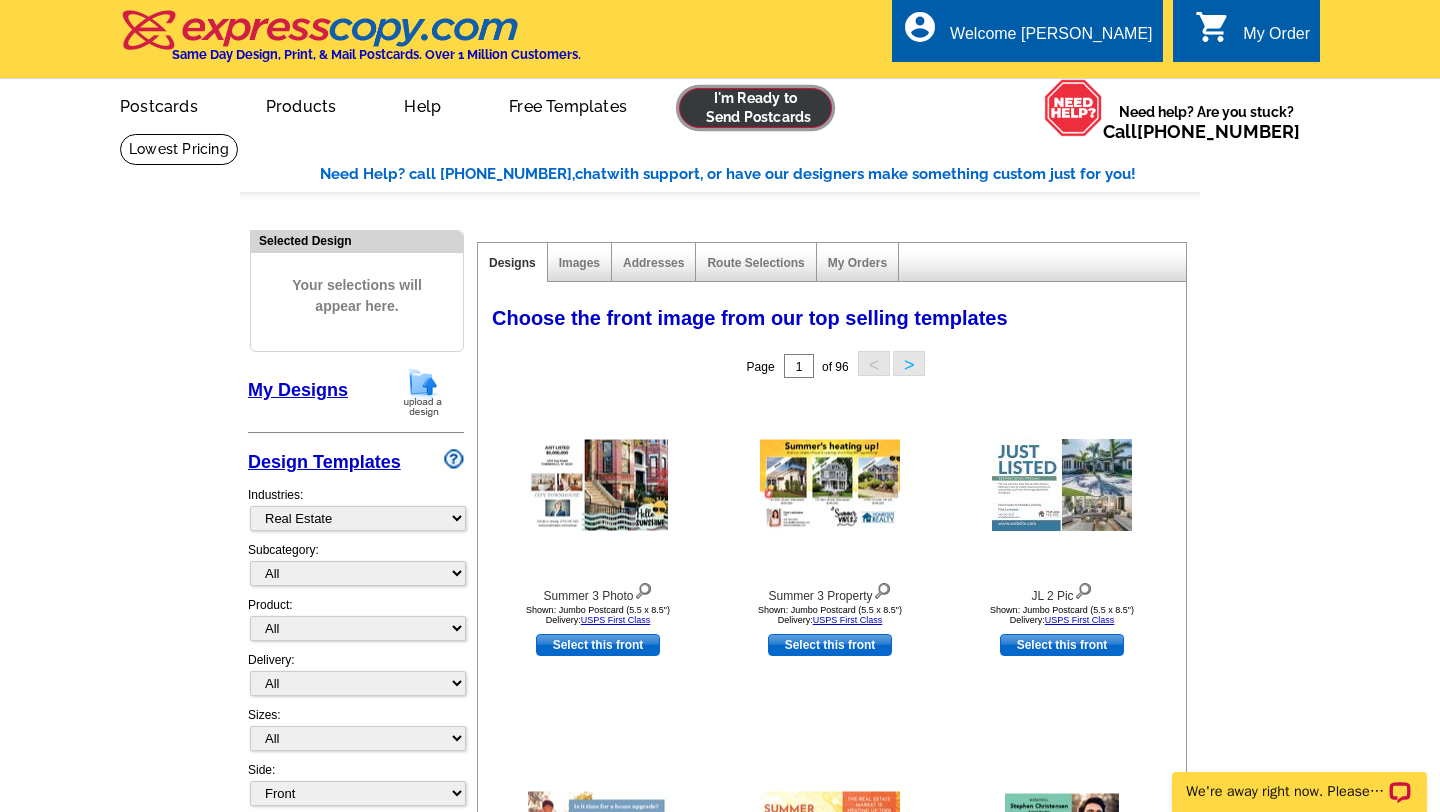 click at bounding box center [755, 108] 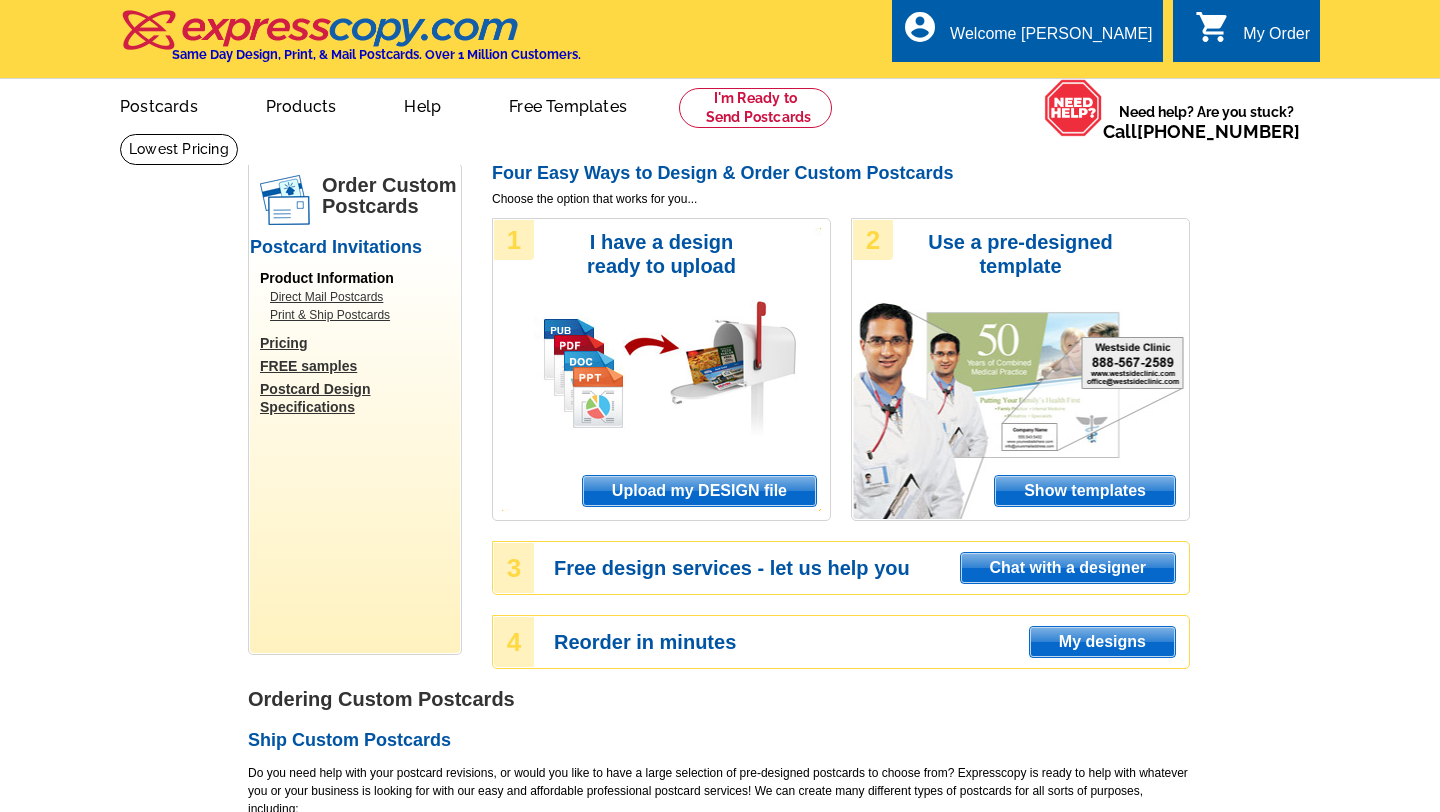scroll, scrollTop: 0, scrollLeft: 0, axis: both 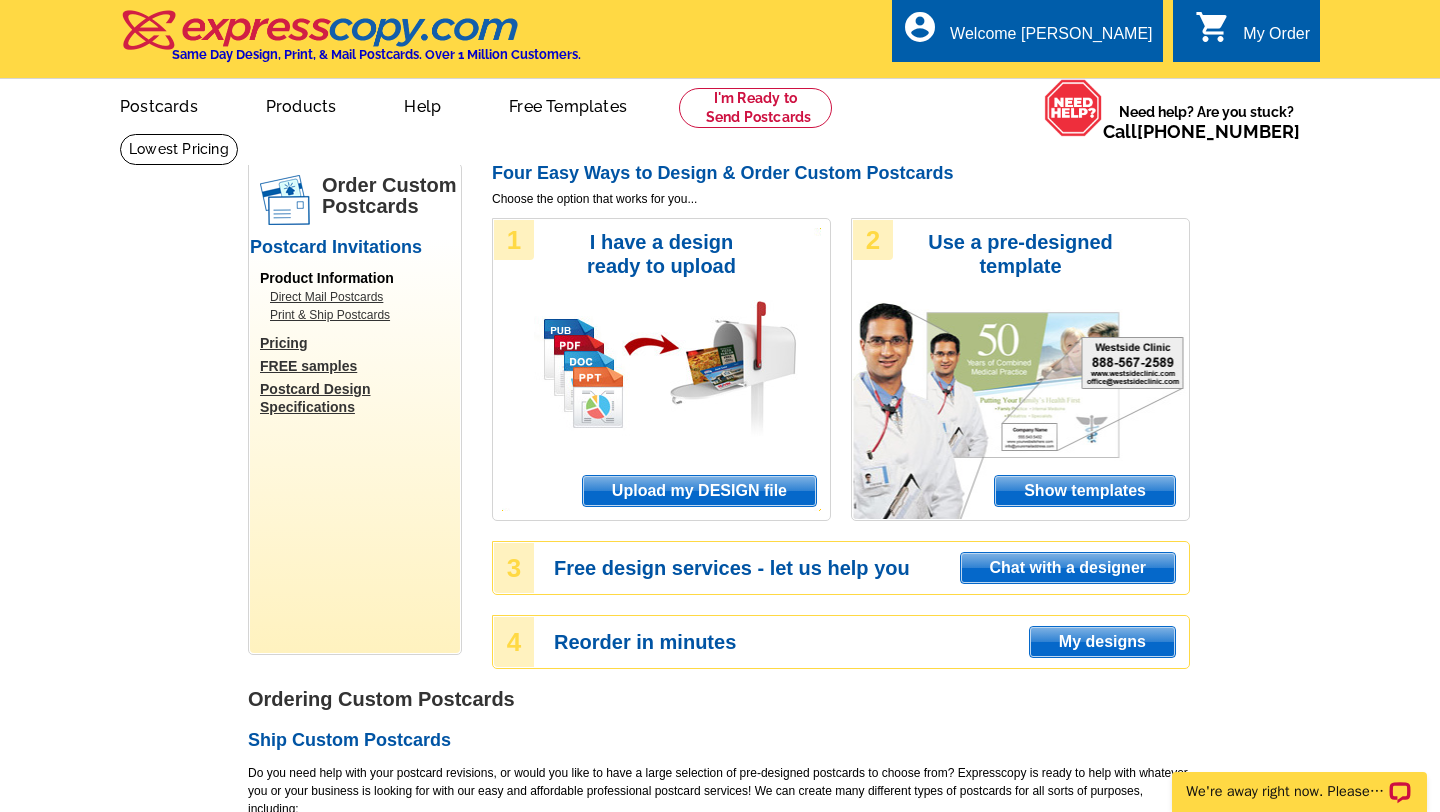 click on "Upload my DESIGN file" at bounding box center (699, 491) 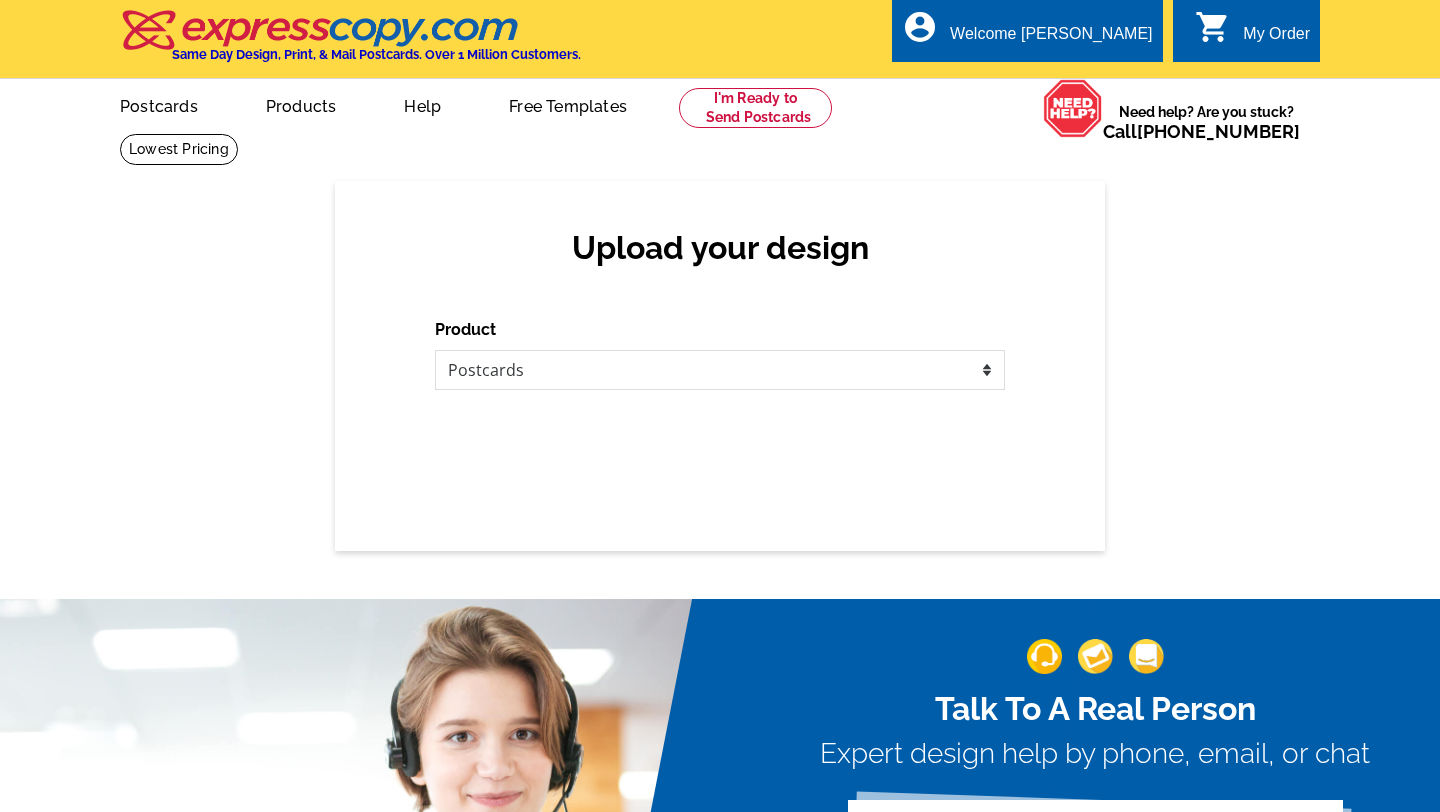 scroll, scrollTop: 0, scrollLeft: 0, axis: both 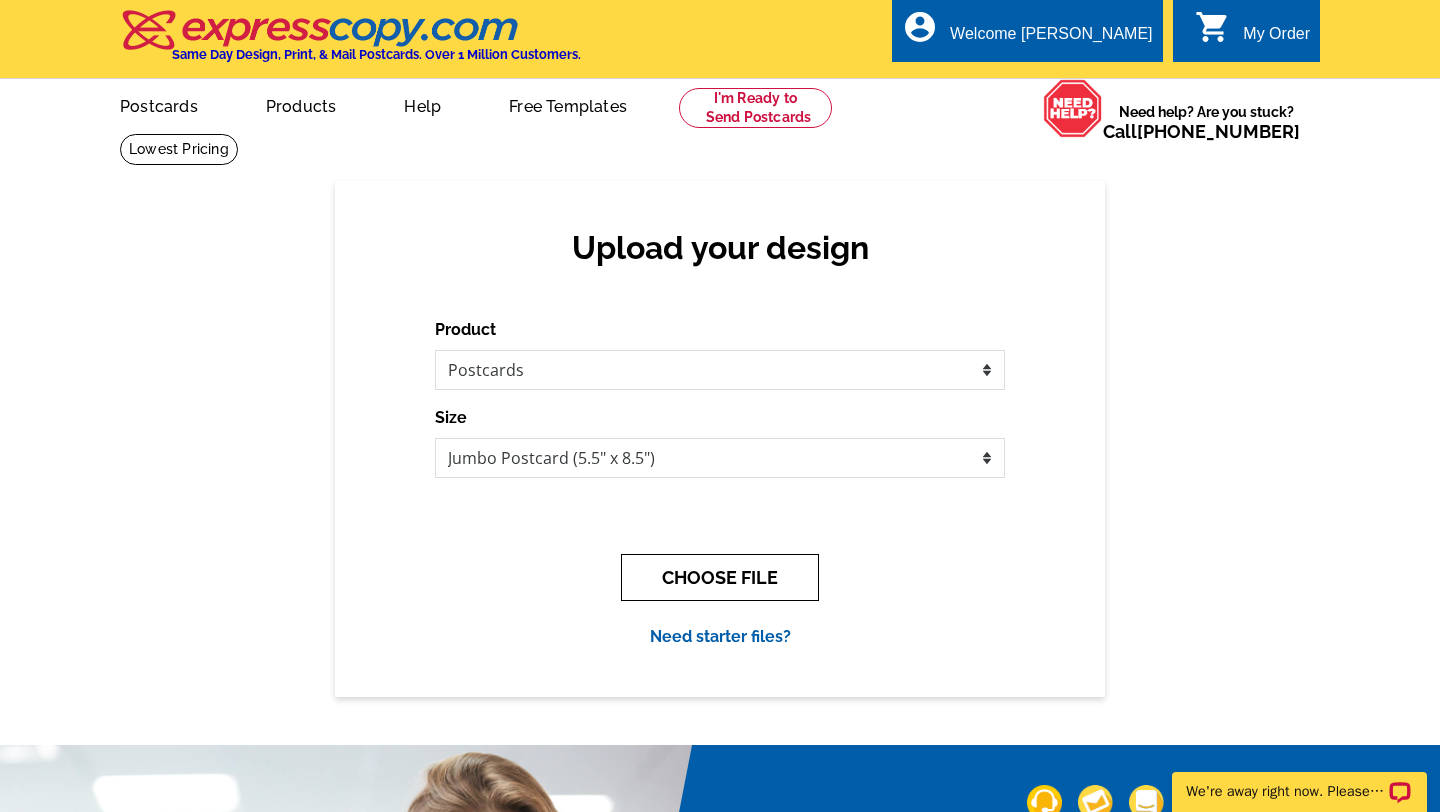 click on "CHOOSE FILE" at bounding box center (720, 577) 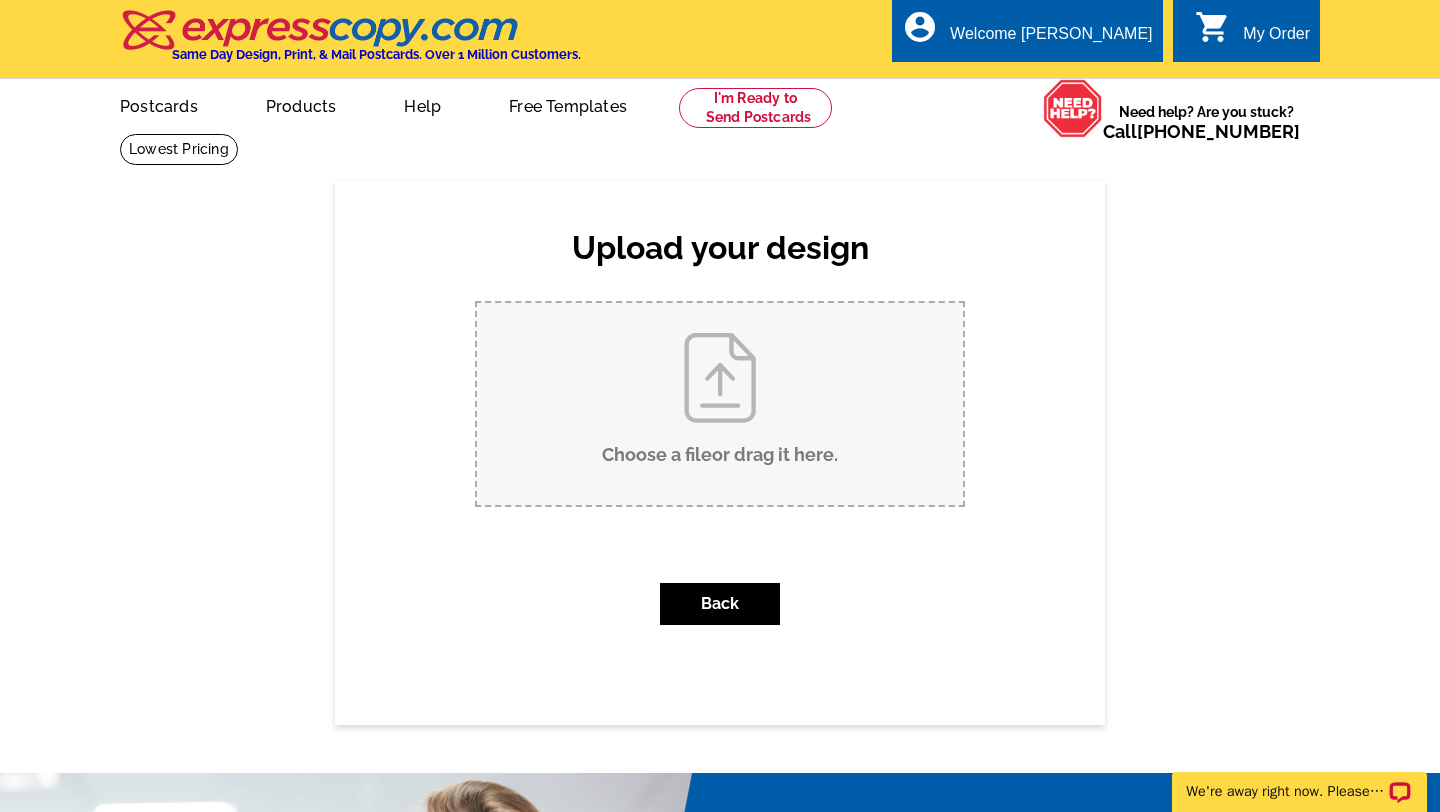 click on "Choose a file  or drag it here ." at bounding box center [720, 404] 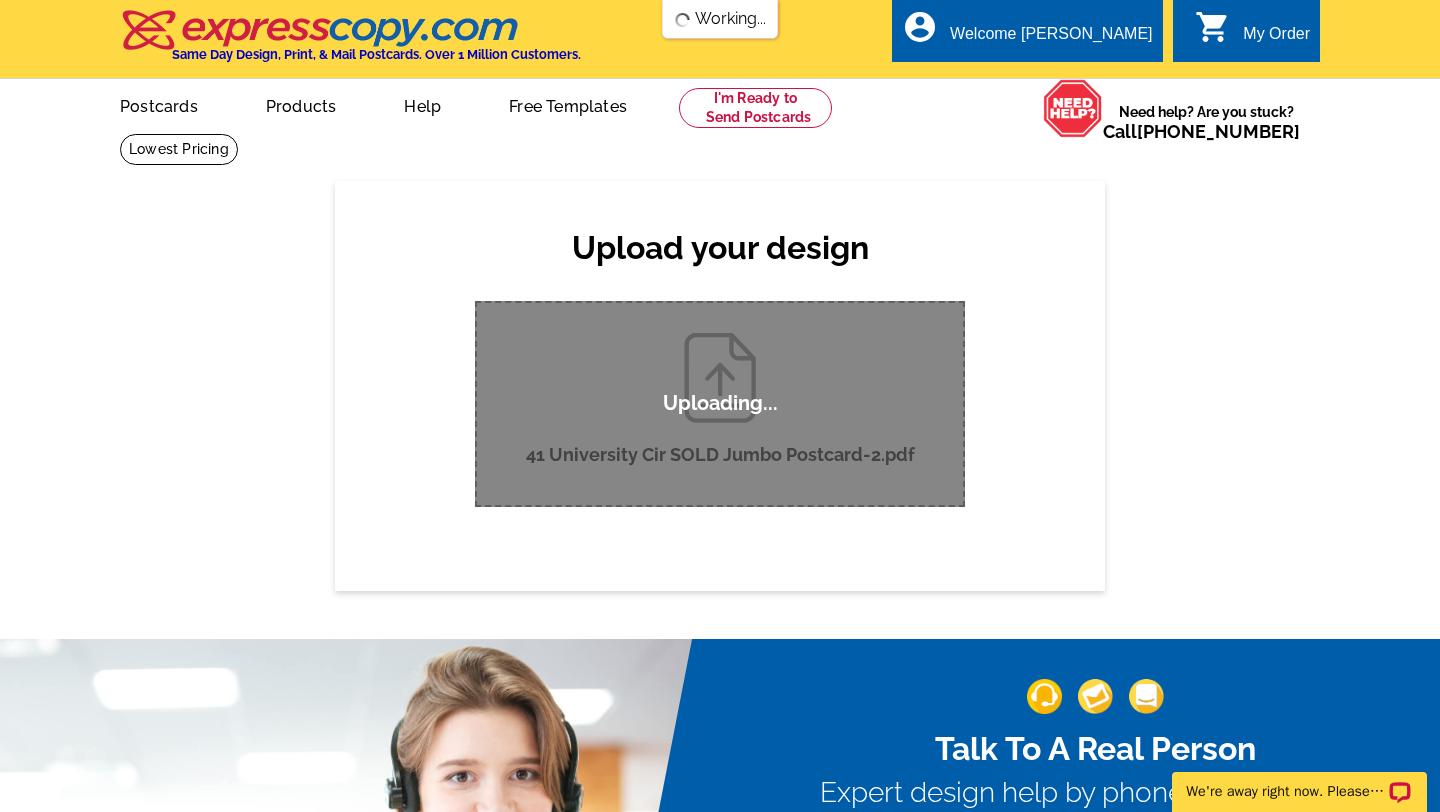 scroll, scrollTop: 0, scrollLeft: 0, axis: both 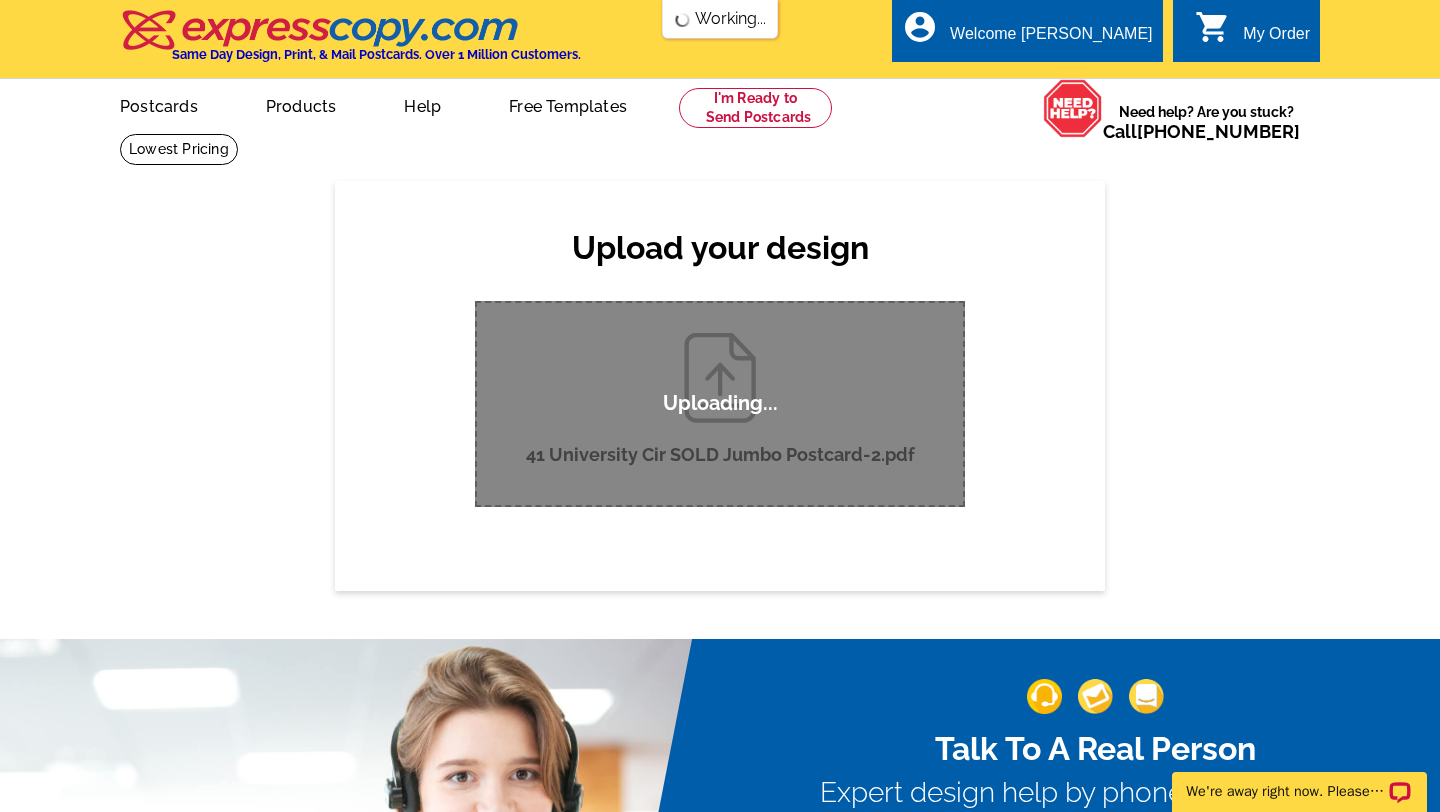 click on "Upload your design
Product
Please select the type of file...
Postcards
Business Cards
Letters and flyers
Greeting Cards" at bounding box center (720, 385) 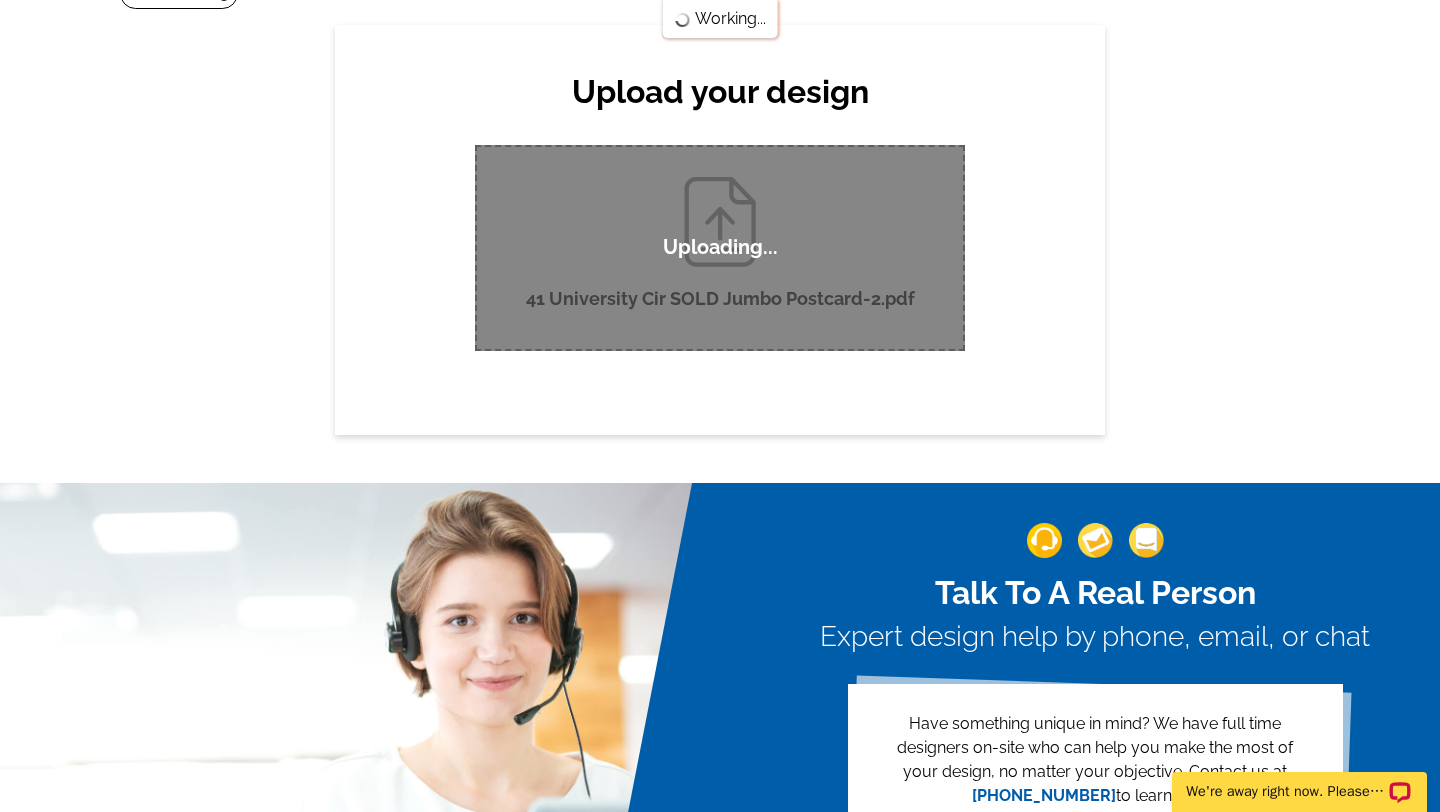 scroll, scrollTop: 160, scrollLeft: 0, axis: vertical 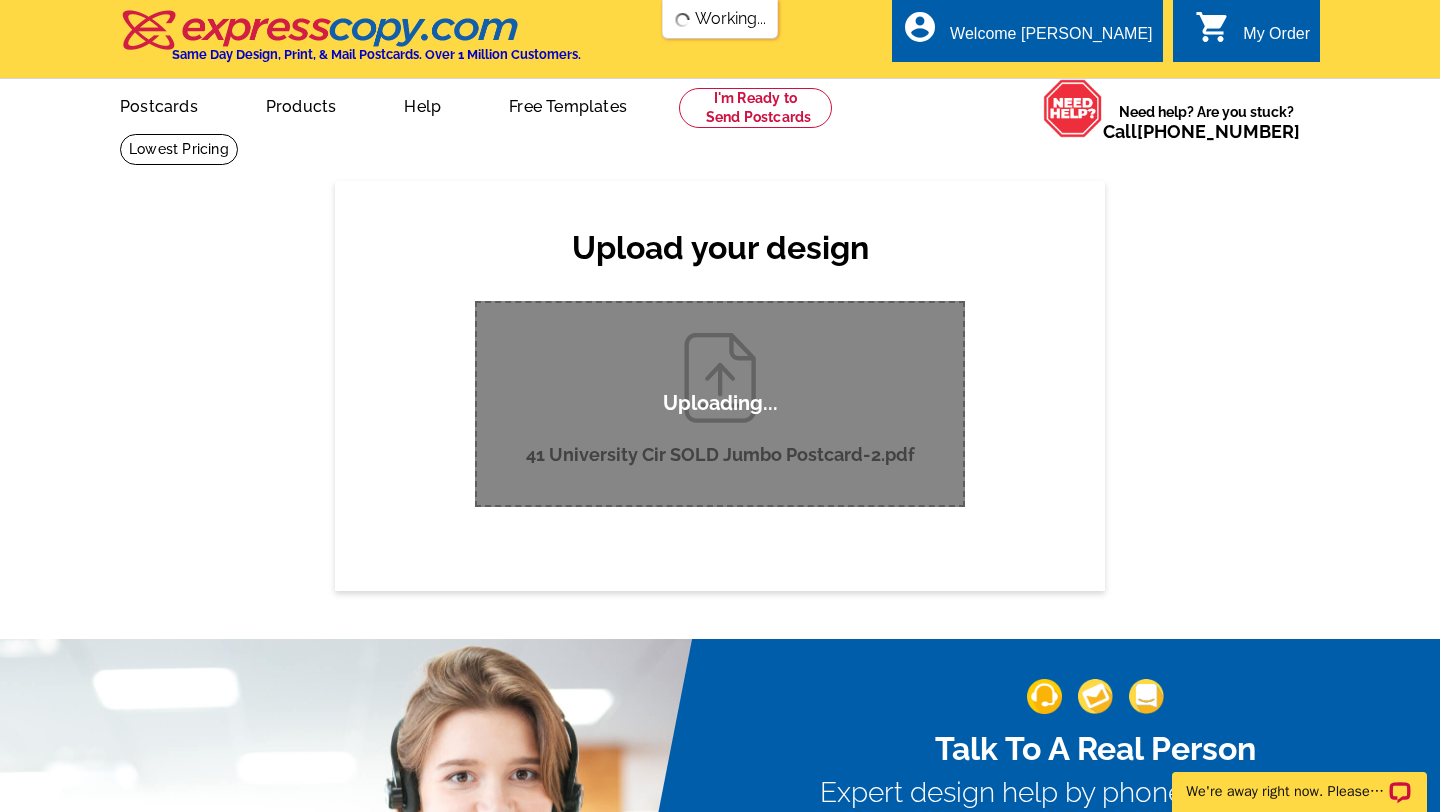 click on "Upload your design
Product
Please select the type of file...
Postcards
Business Cards
Letters and flyers
Greeting Cards" at bounding box center (720, 385) 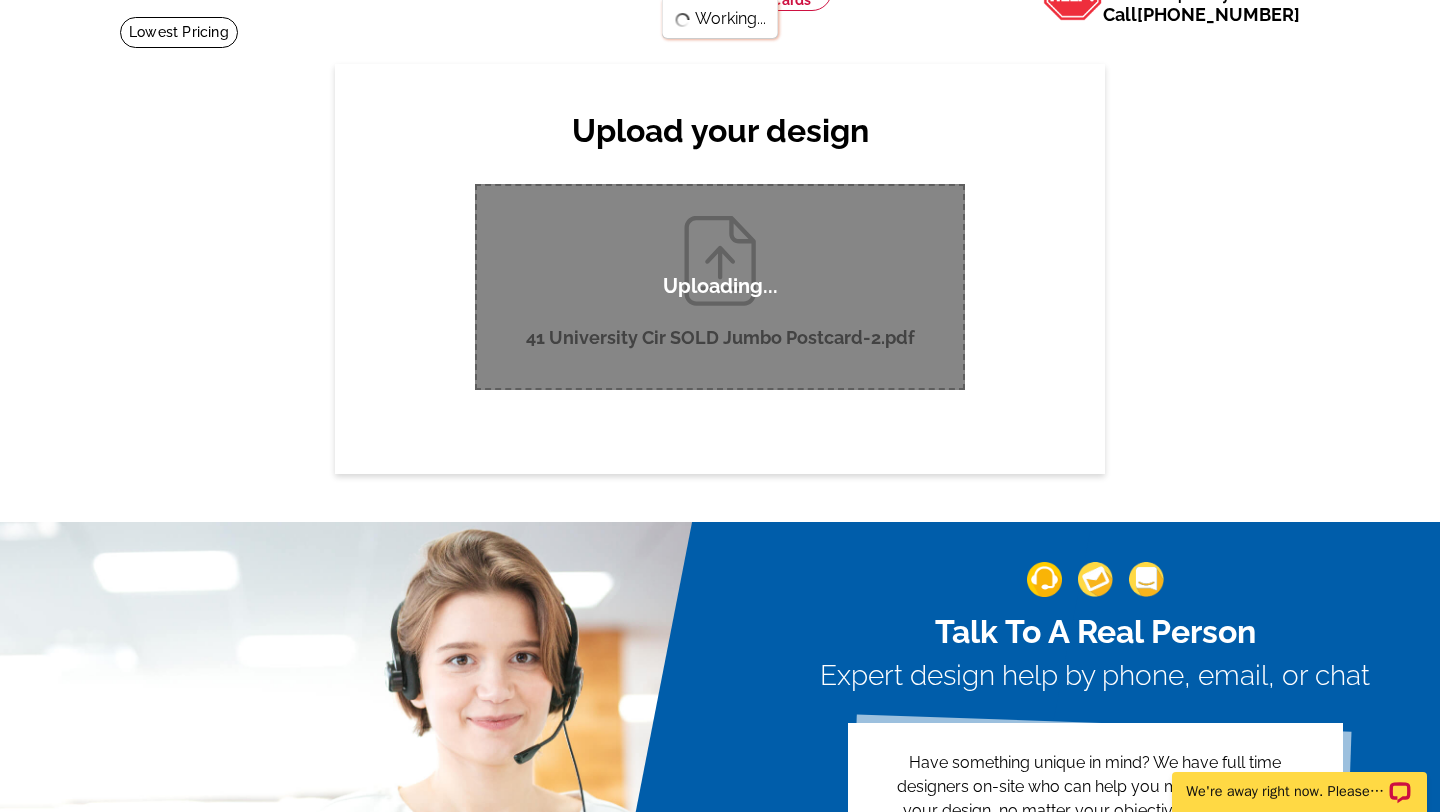 scroll, scrollTop: 120, scrollLeft: 0, axis: vertical 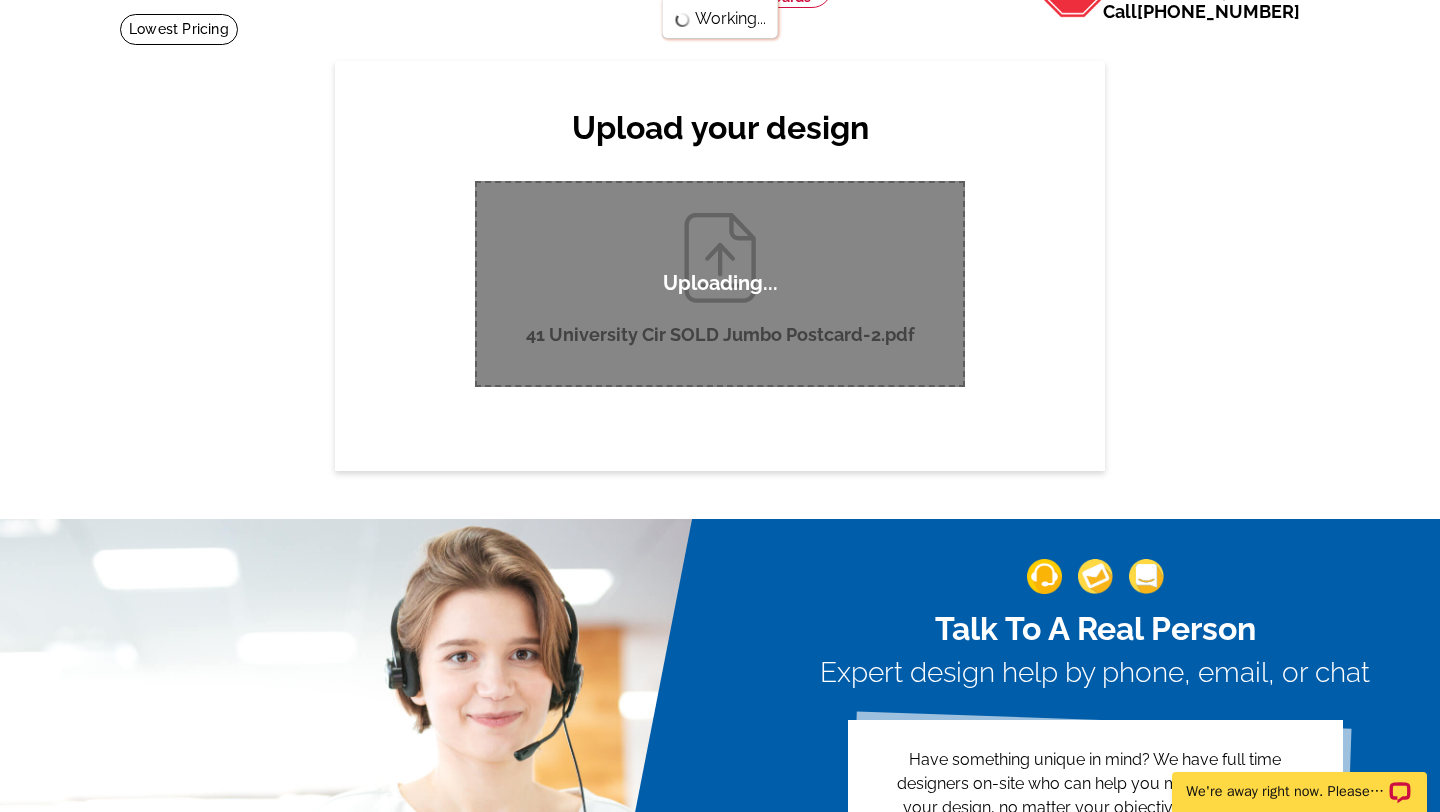 type 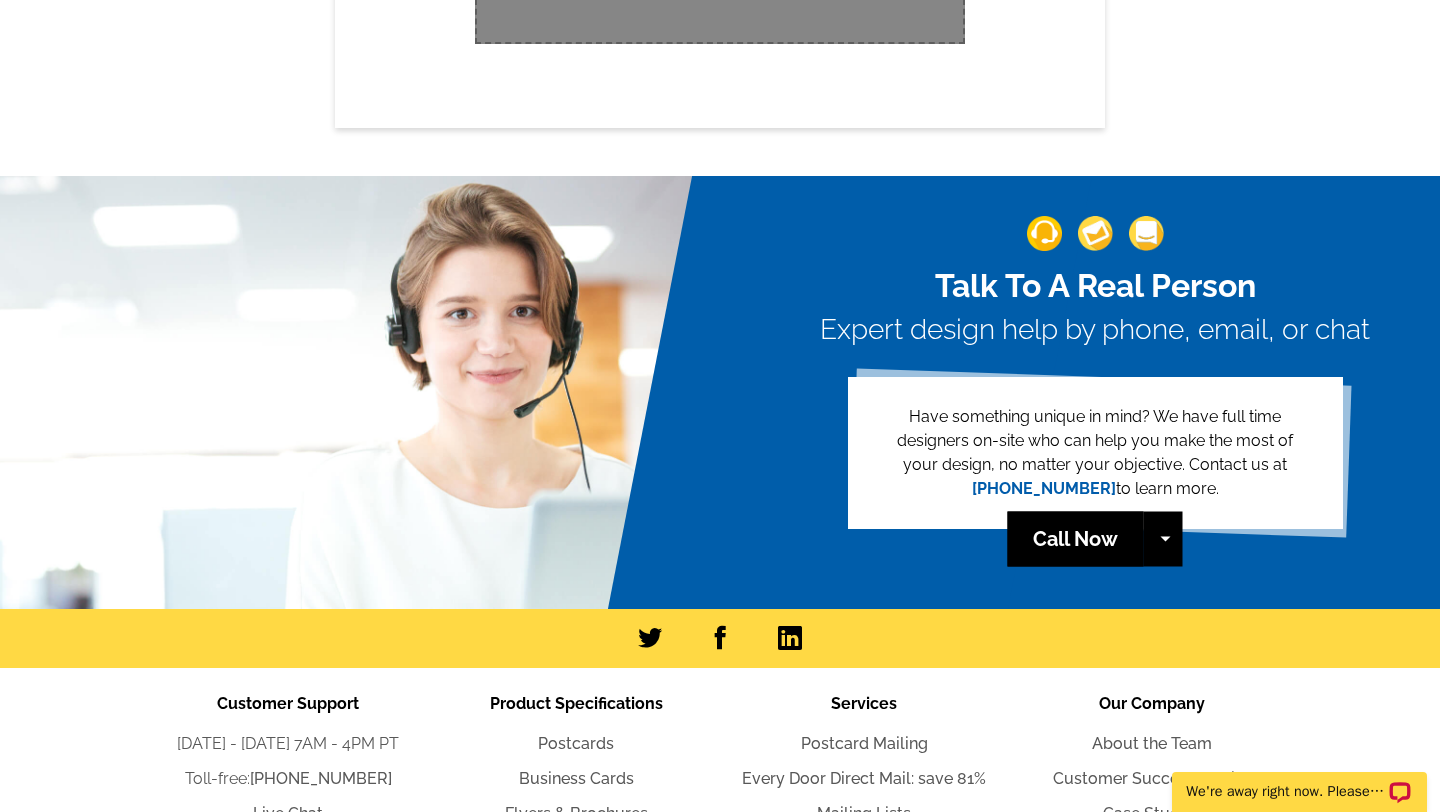 scroll, scrollTop: 573, scrollLeft: 0, axis: vertical 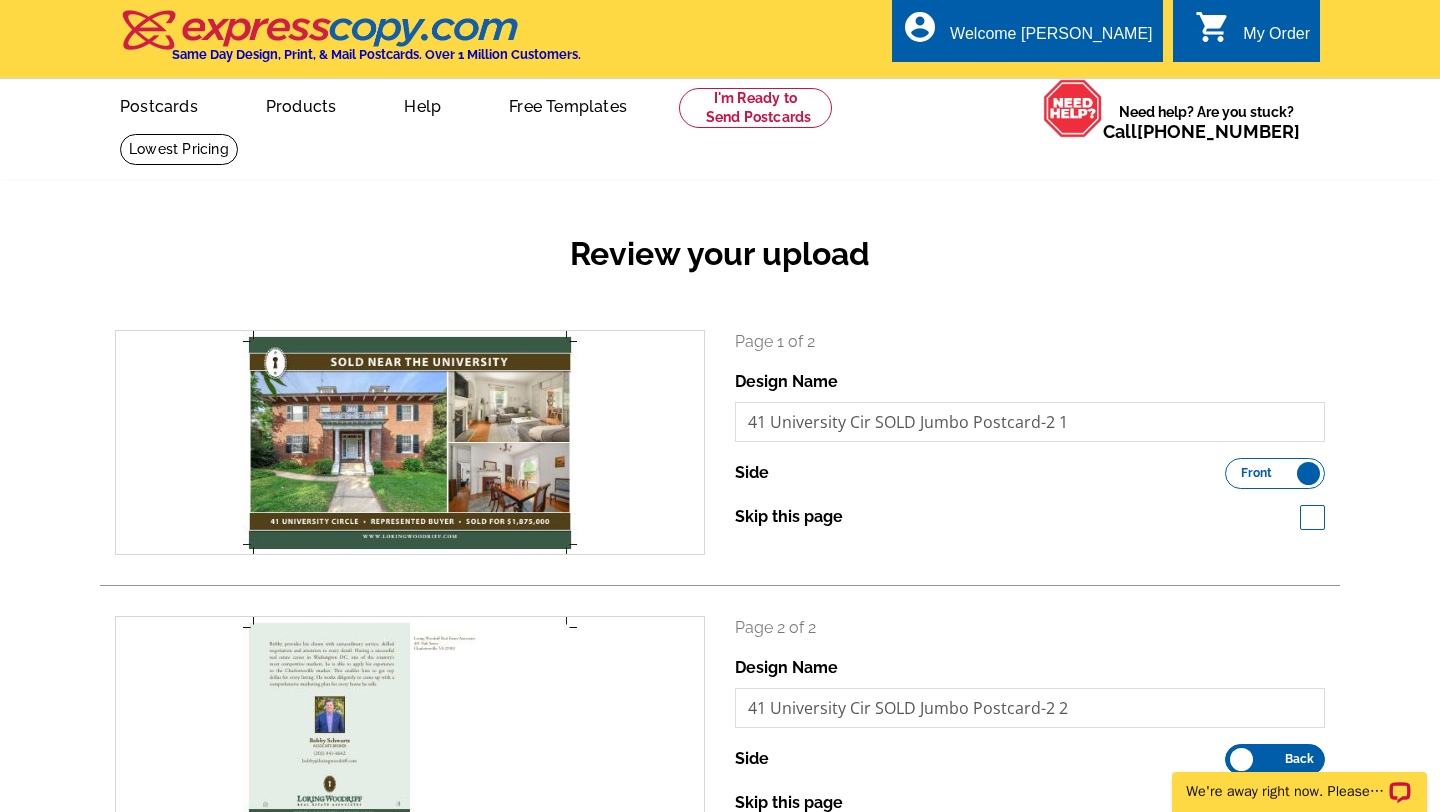 click on "Review your upload" at bounding box center (720, 254) 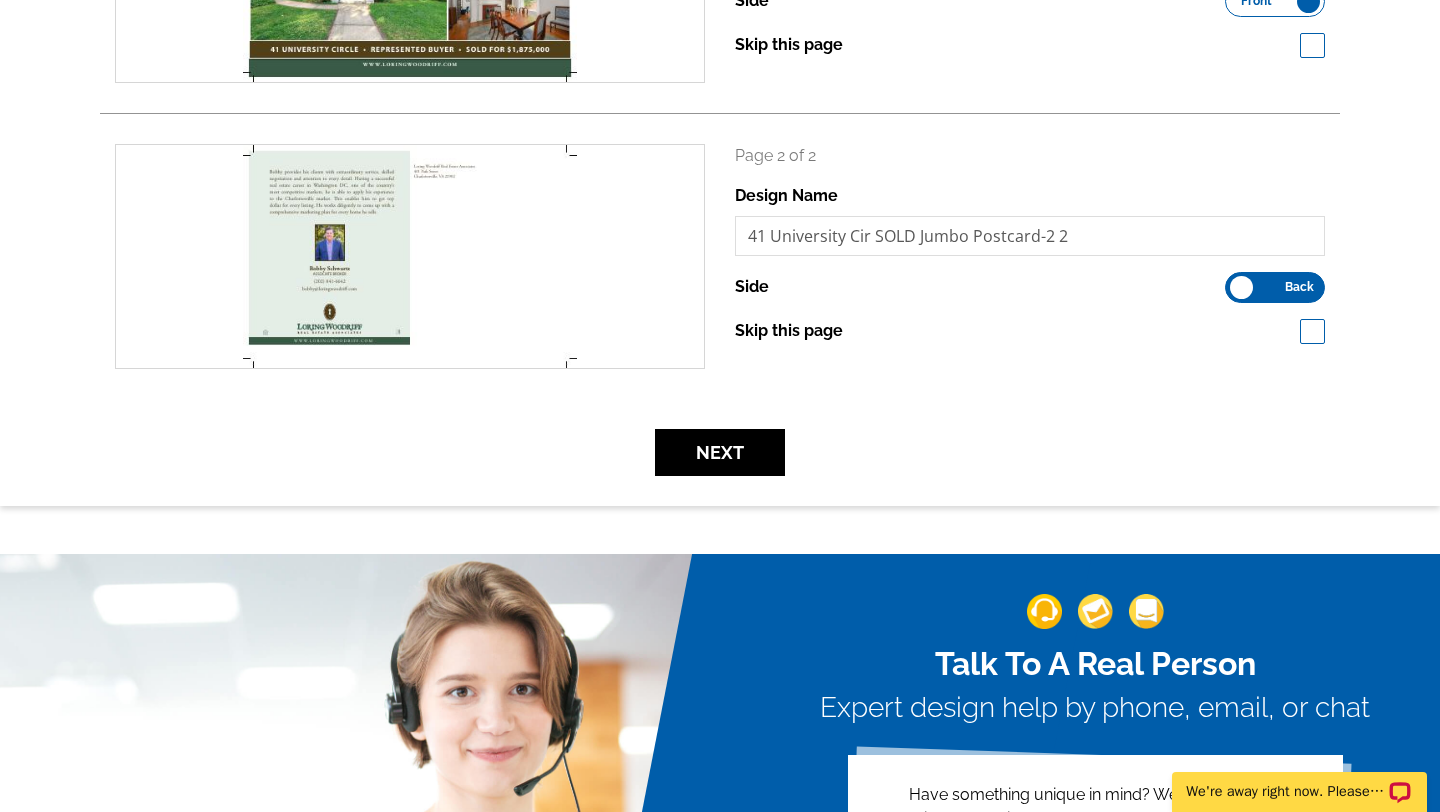 scroll, scrollTop: 480, scrollLeft: 0, axis: vertical 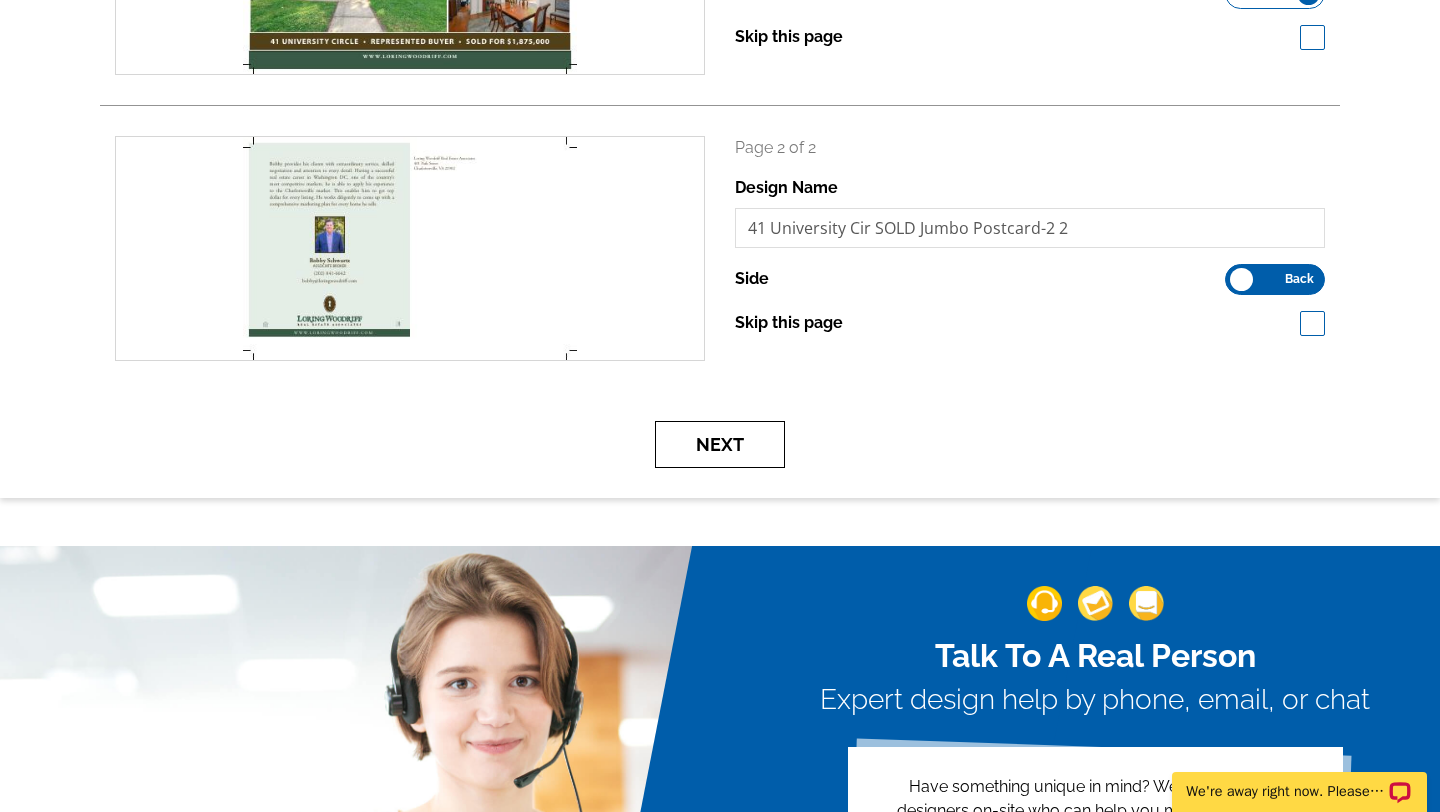 click on "Next" at bounding box center (720, 444) 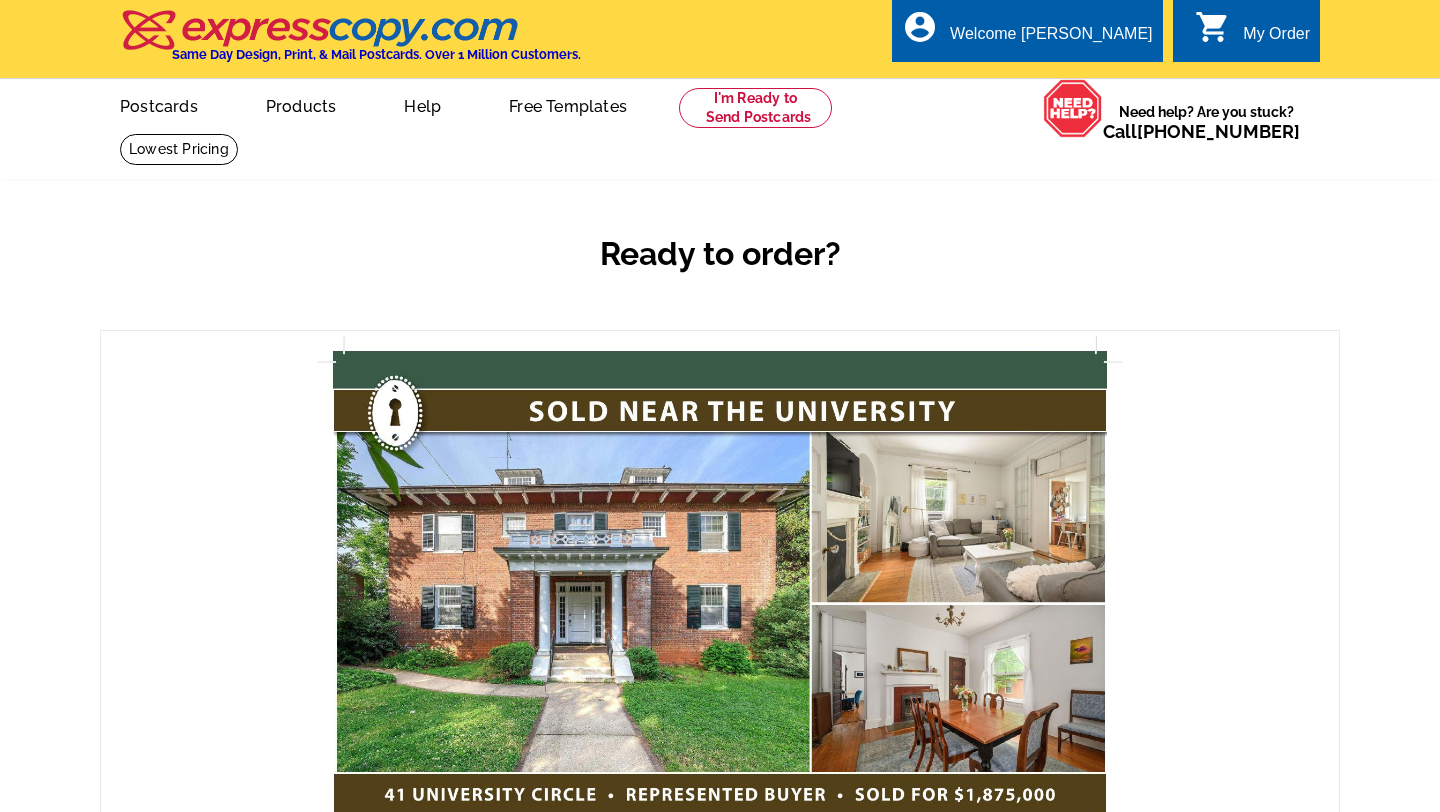 scroll, scrollTop: 0, scrollLeft: 0, axis: both 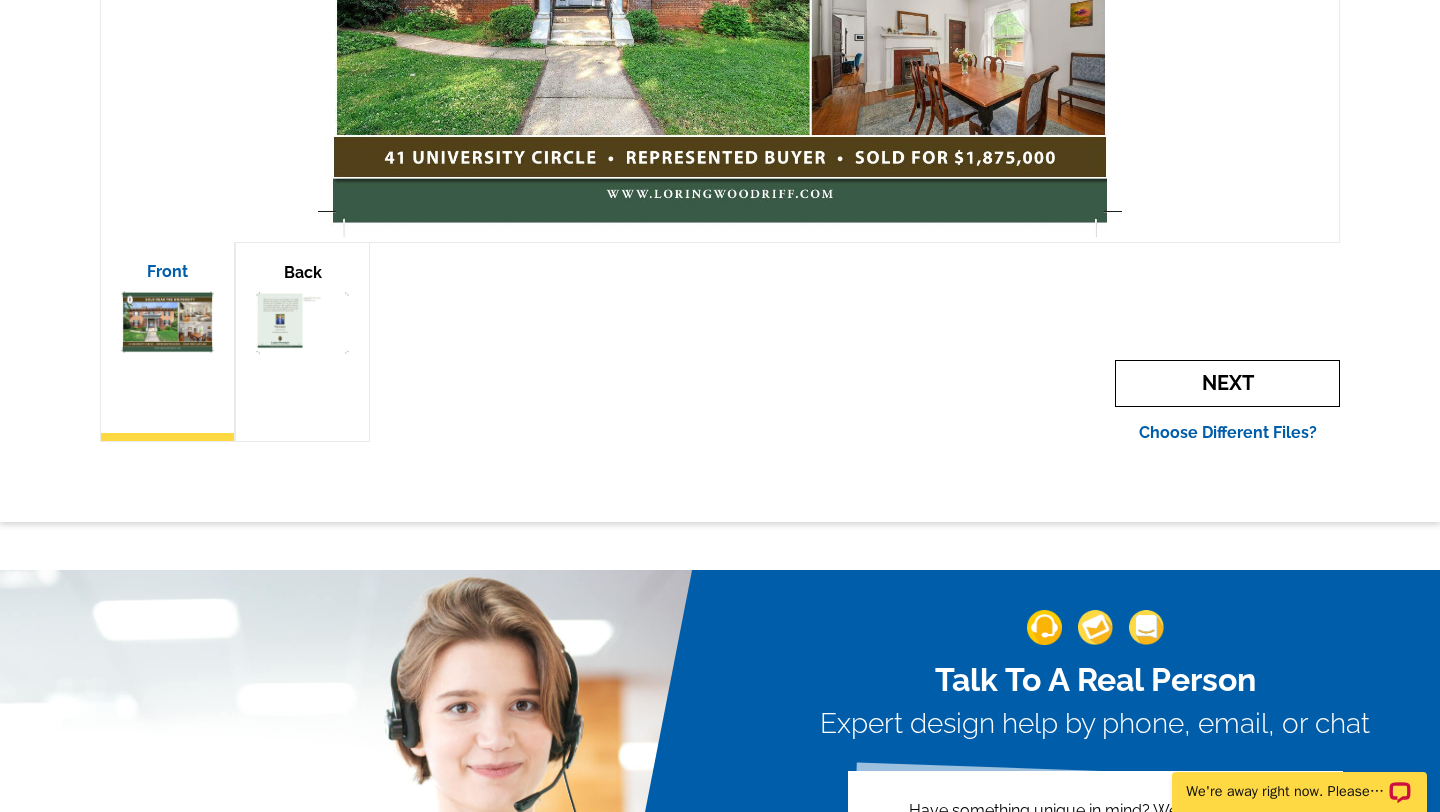 click on "Next" at bounding box center (1227, 383) 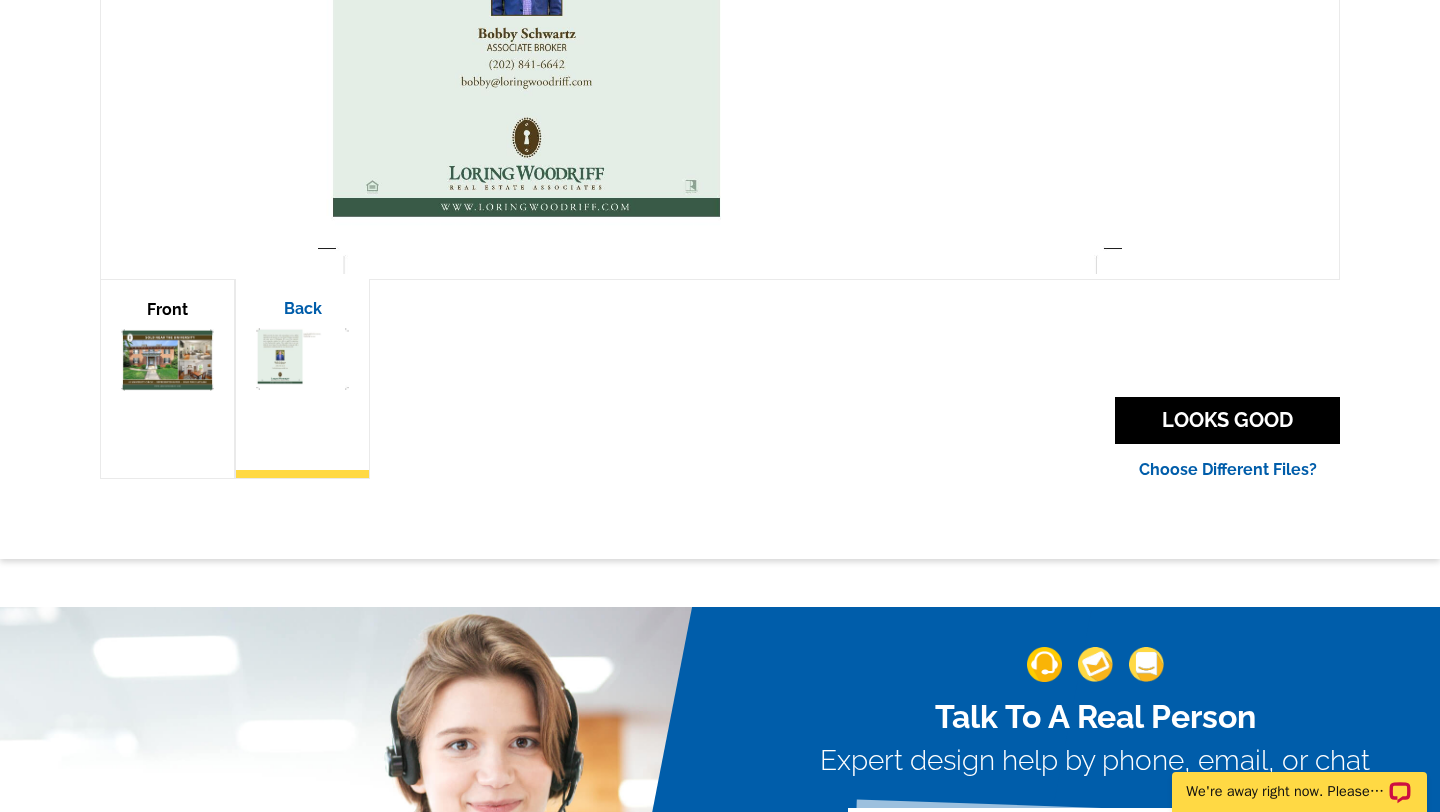 scroll, scrollTop: 597, scrollLeft: 0, axis: vertical 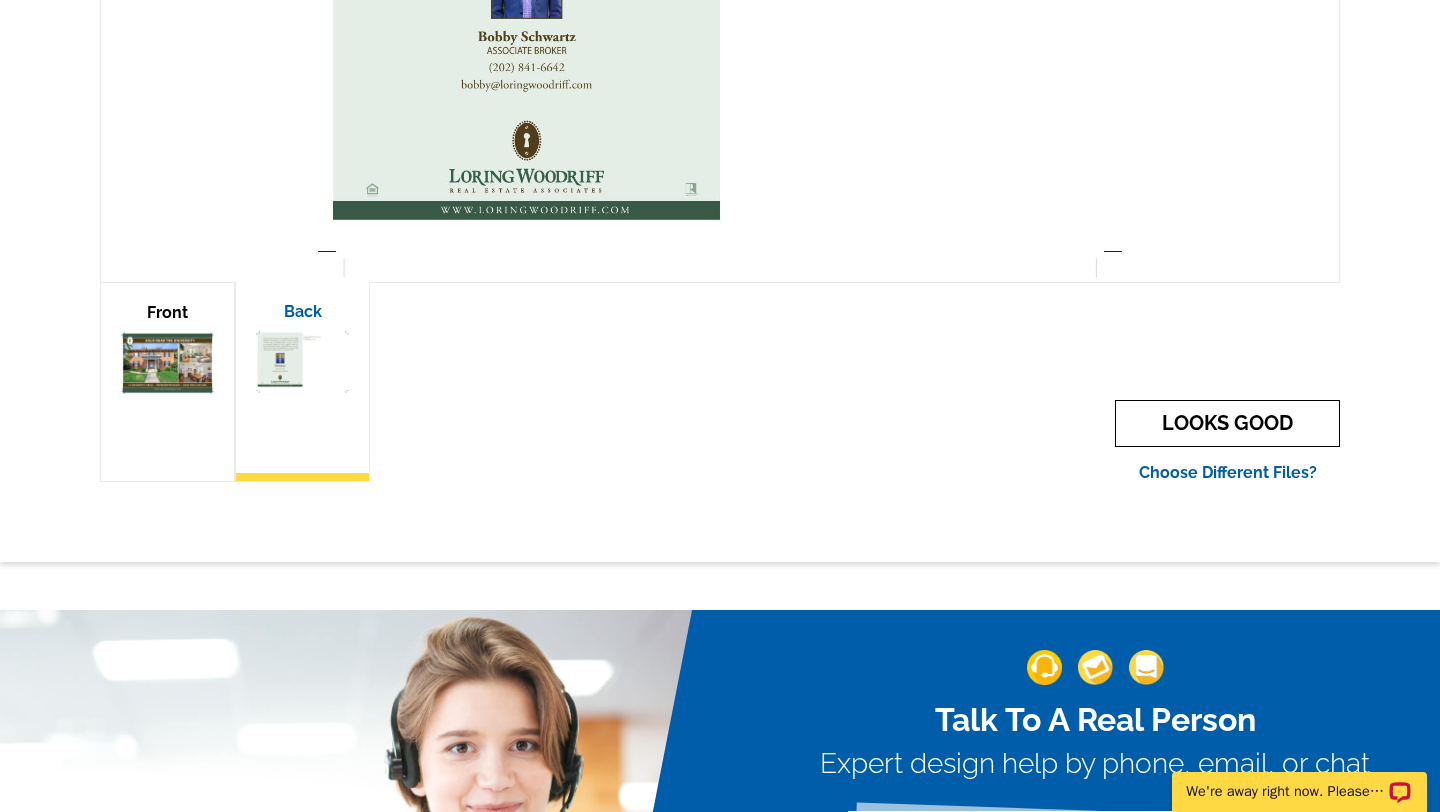 click on "LOOKS GOOD" at bounding box center [1227, 423] 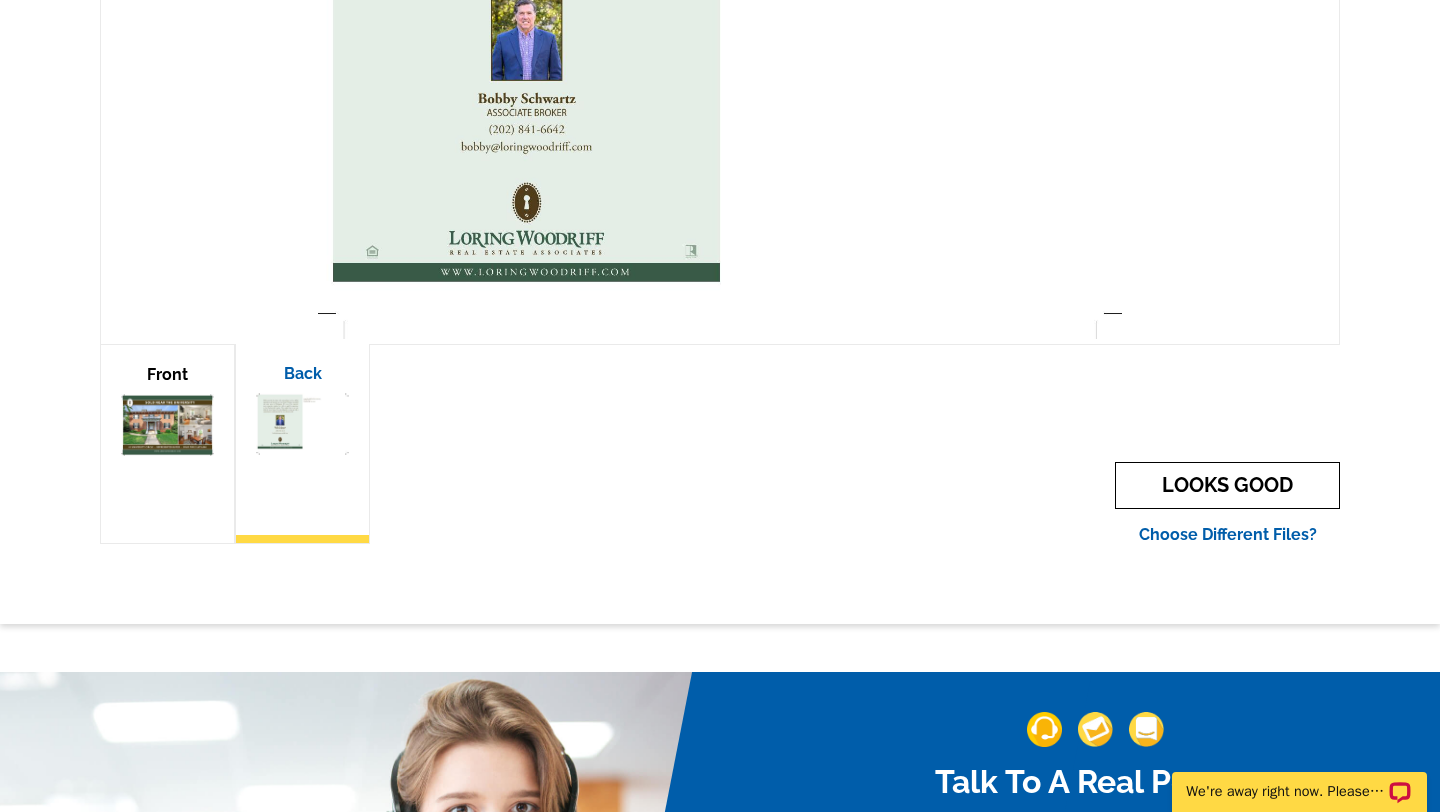 scroll, scrollTop: 589, scrollLeft: 0, axis: vertical 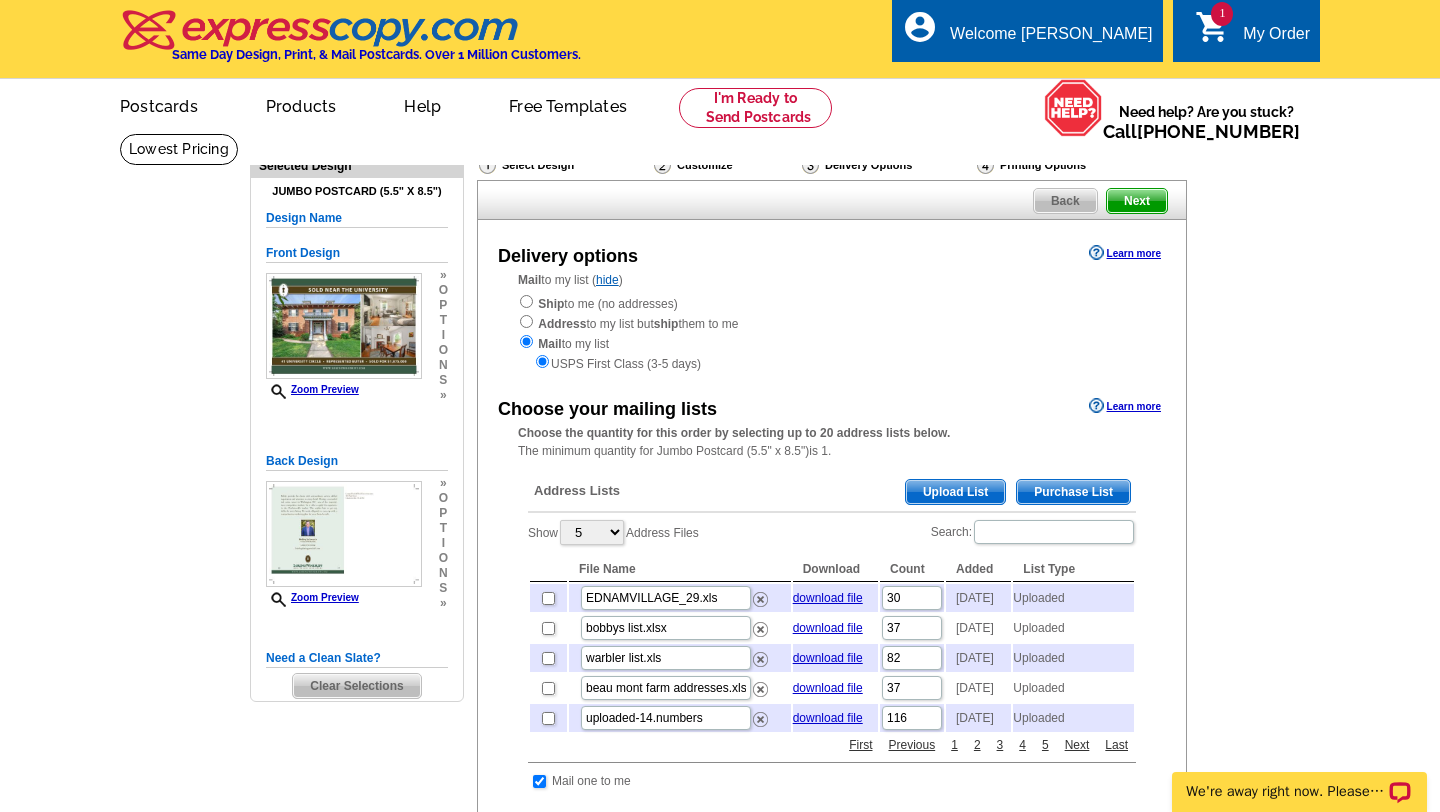 click on "Need Help? call [PHONE_NUMBER],  chat  with support, or have our designers make something custom just for you!
Got it, no need for the selection guide next time.
Show Results
Selected Design
Jumbo Postcard (5.5" x 8.5")
Design Name
Front Design
Zoom Preview
»
o
p
t
i
o
n
s
»
» o" at bounding box center [720, 786] 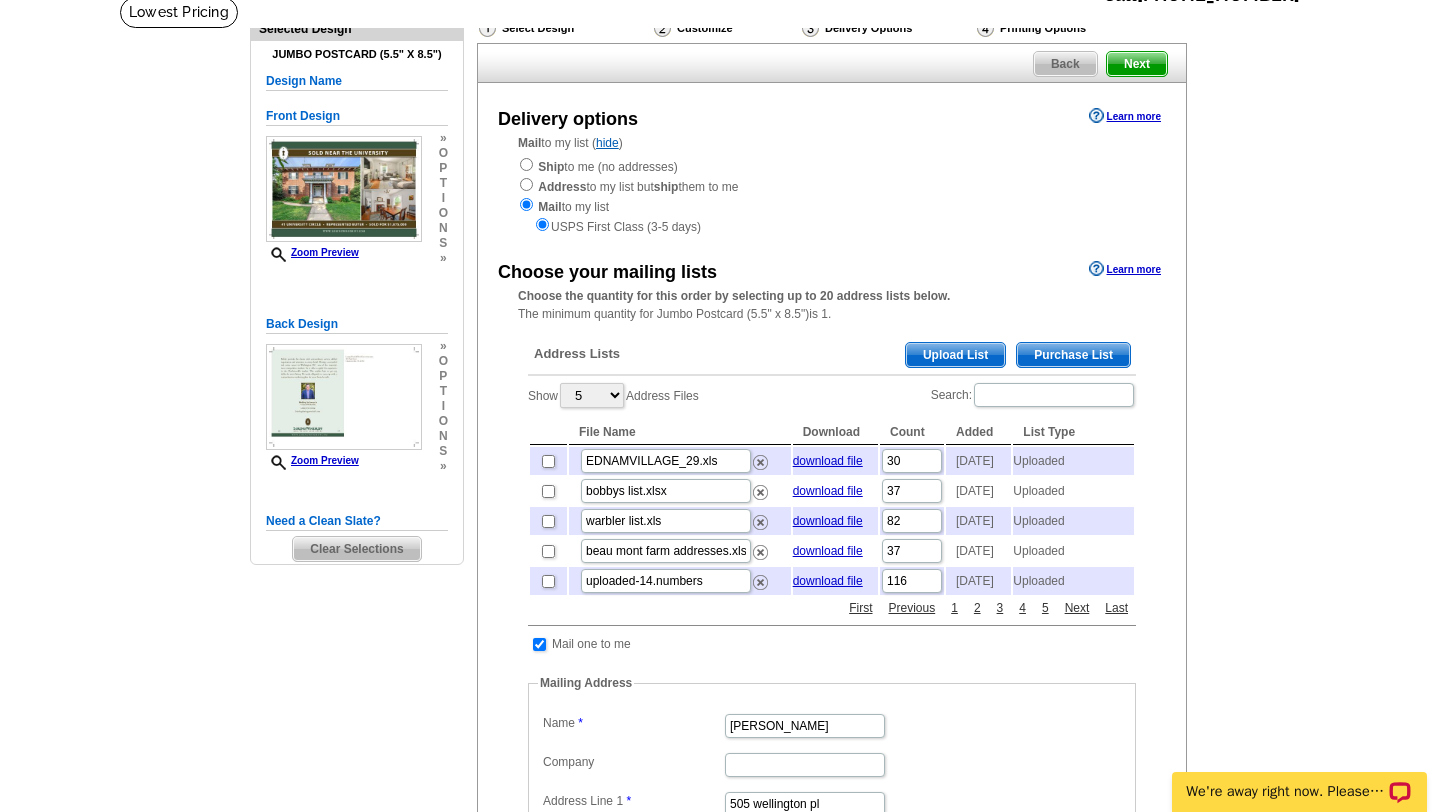 scroll, scrollTop: 160, scrollLeft: 0, axis: vertical 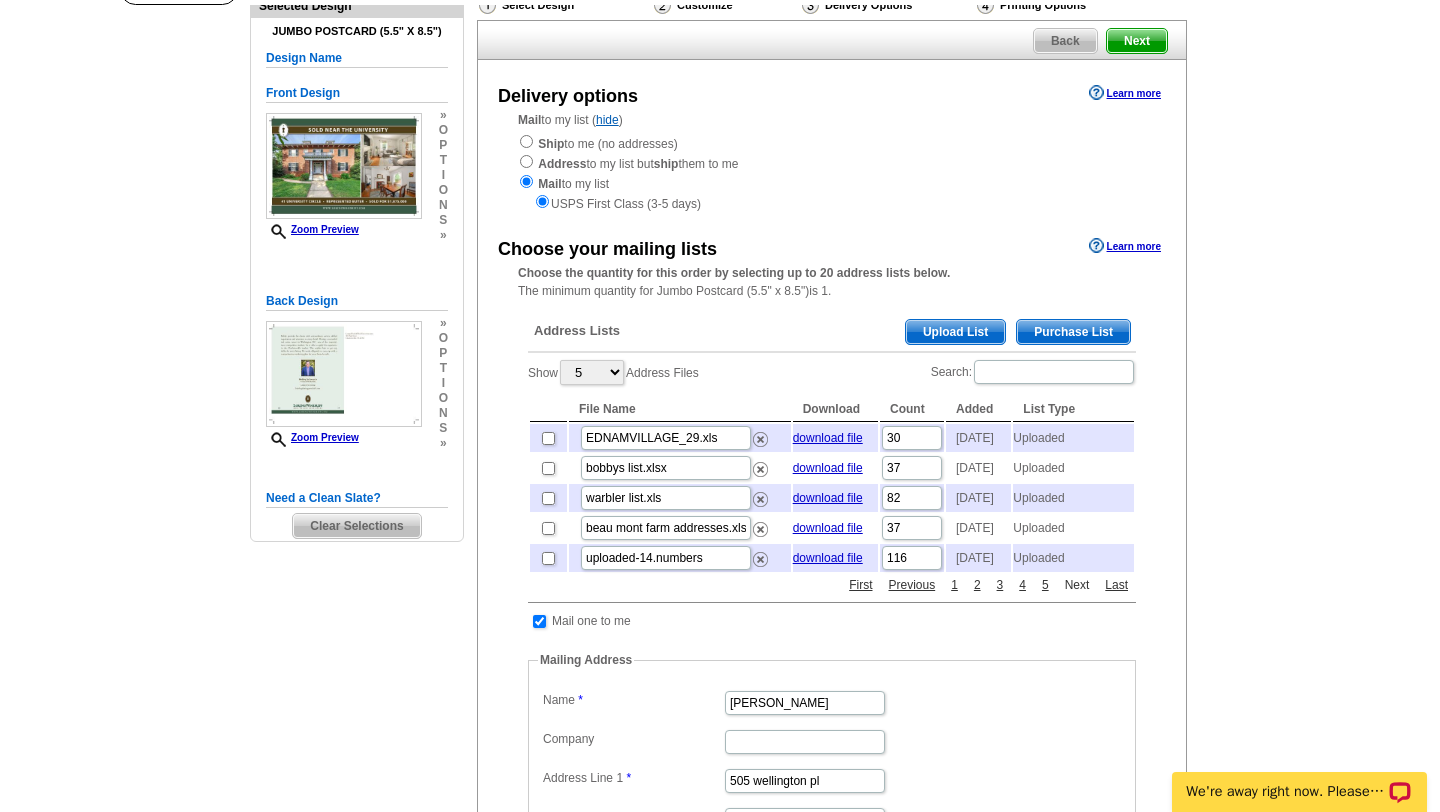 click on "Next" at bounding box center (1077, 585) 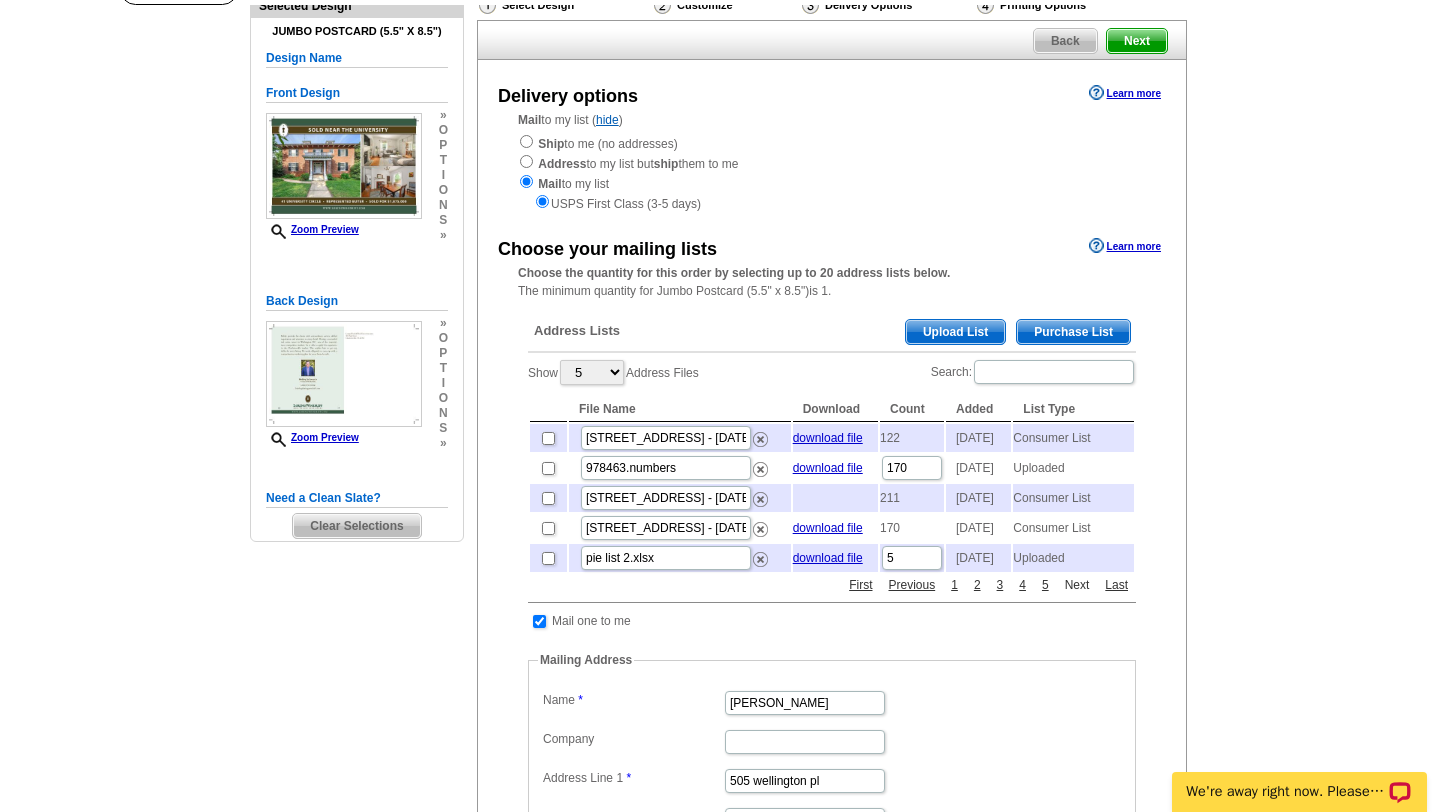 click on "Next" at bounding box center (1077, 585) 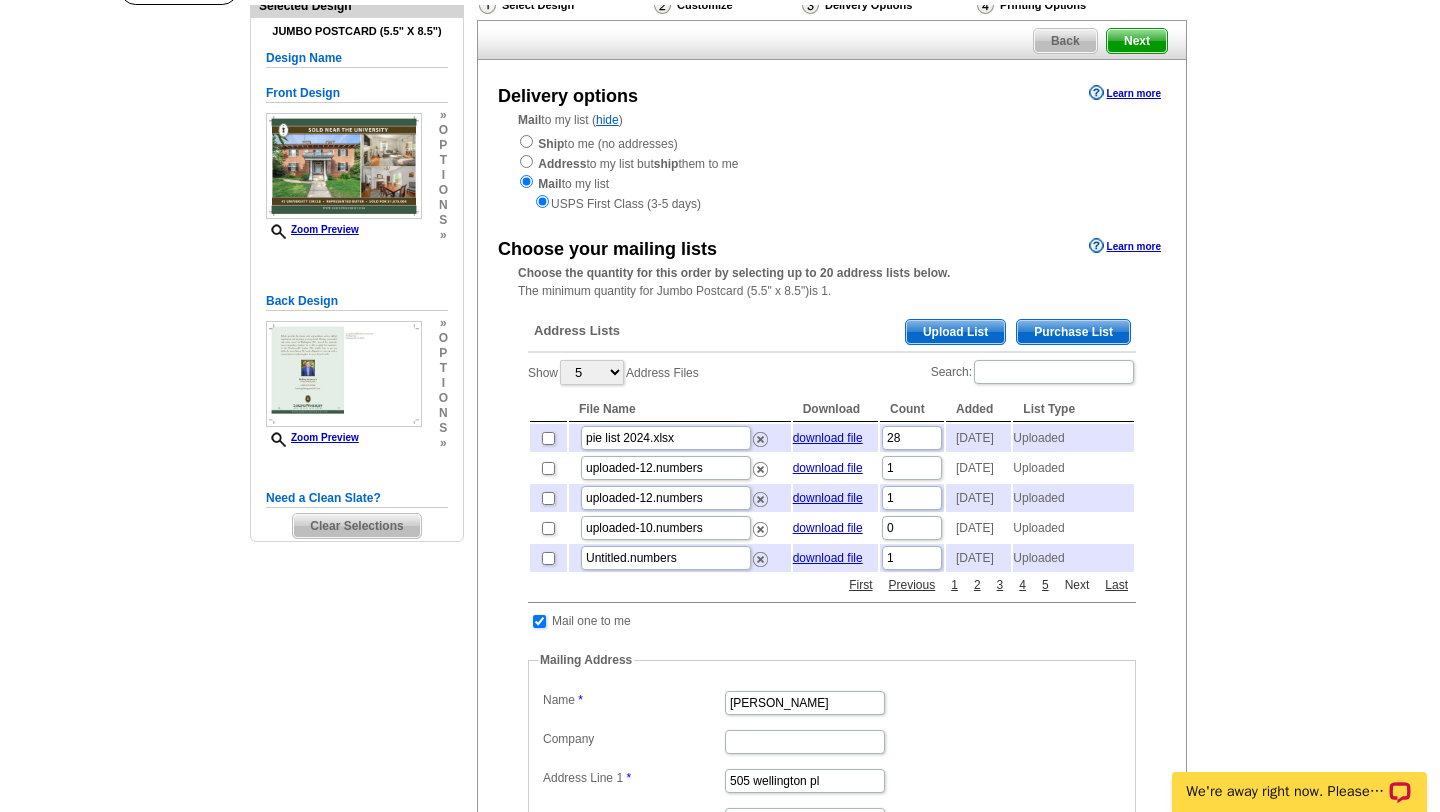 click on "Next" at bounding box center [1077, 585] 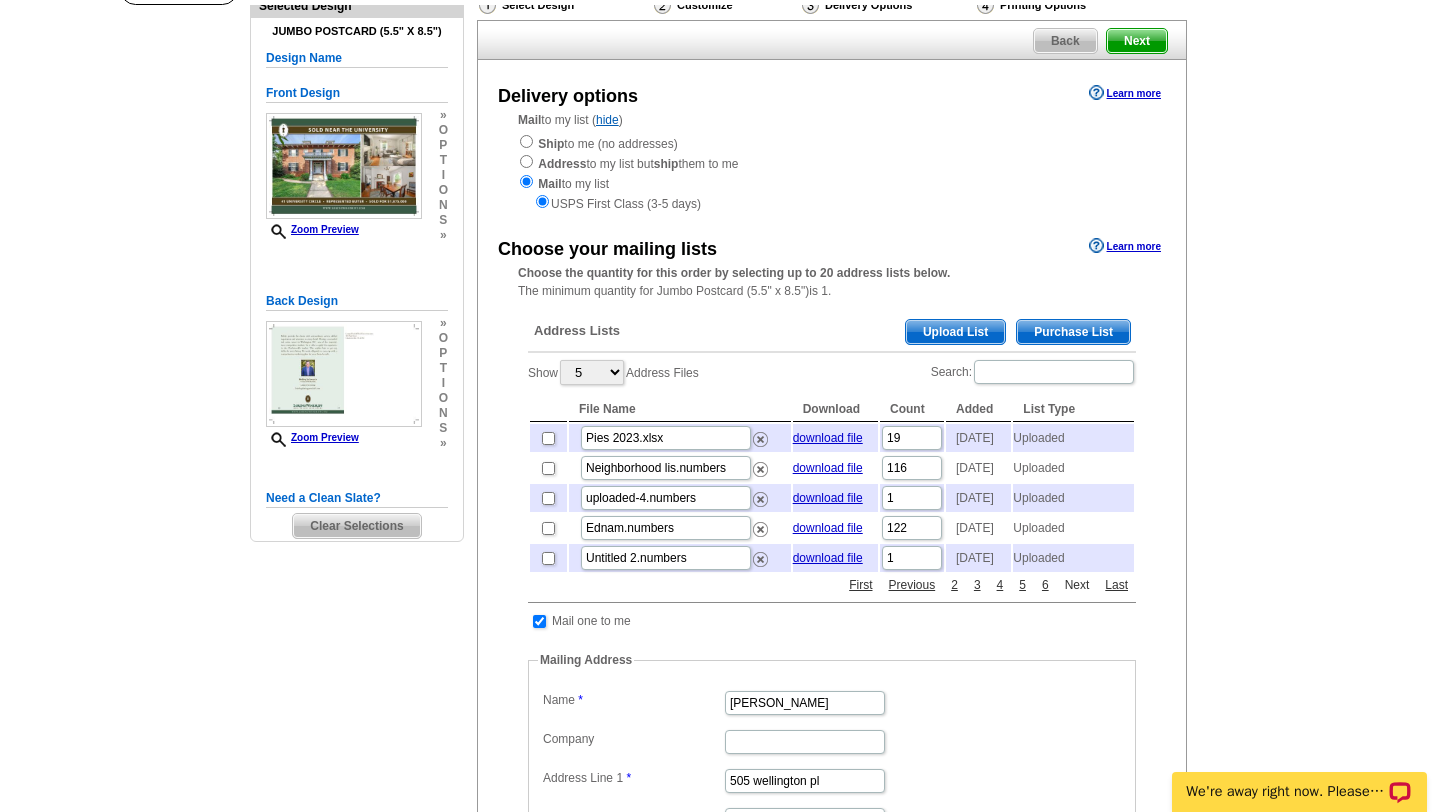 click on "Next" at bounding box center [1077, 585] 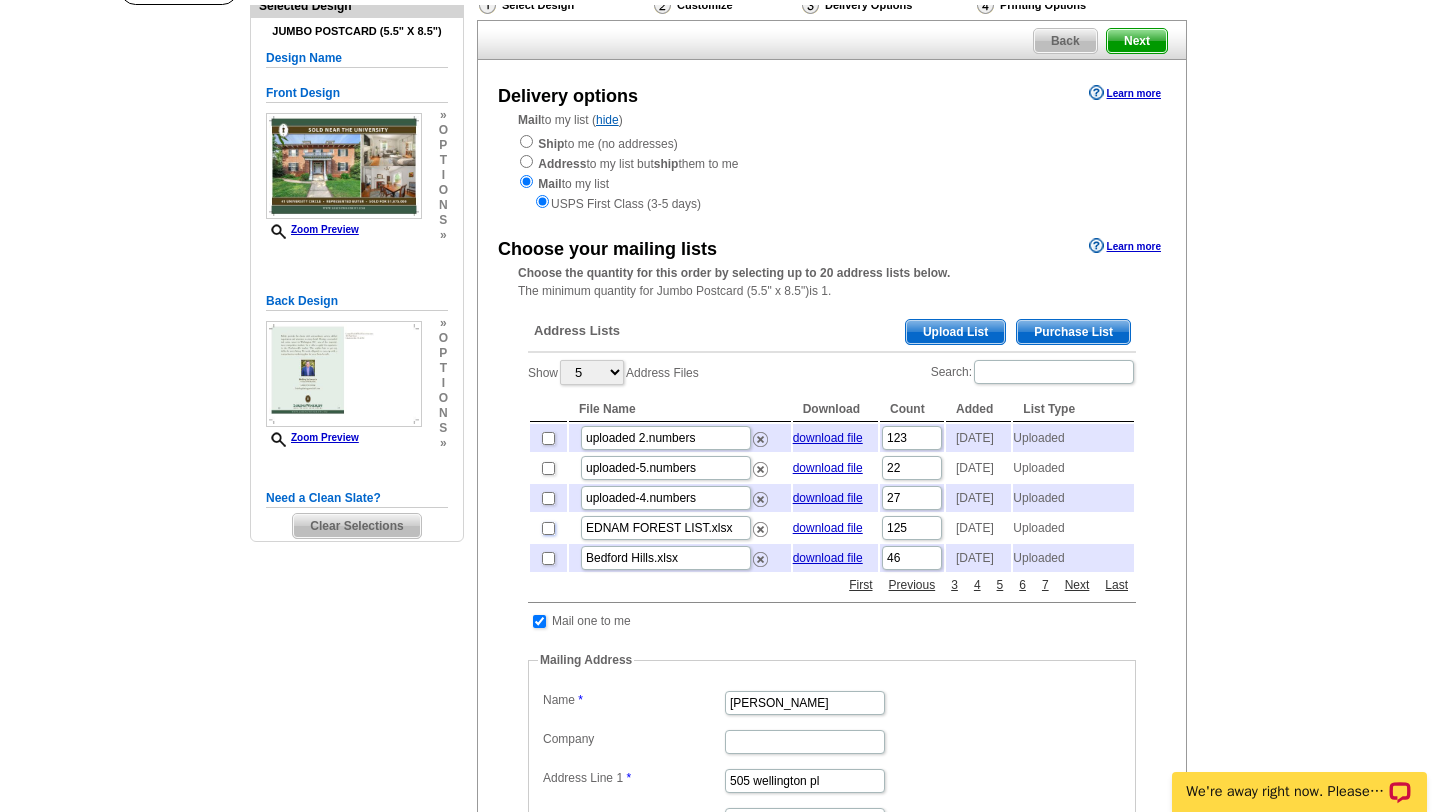 click at bounding box center [548, 528] 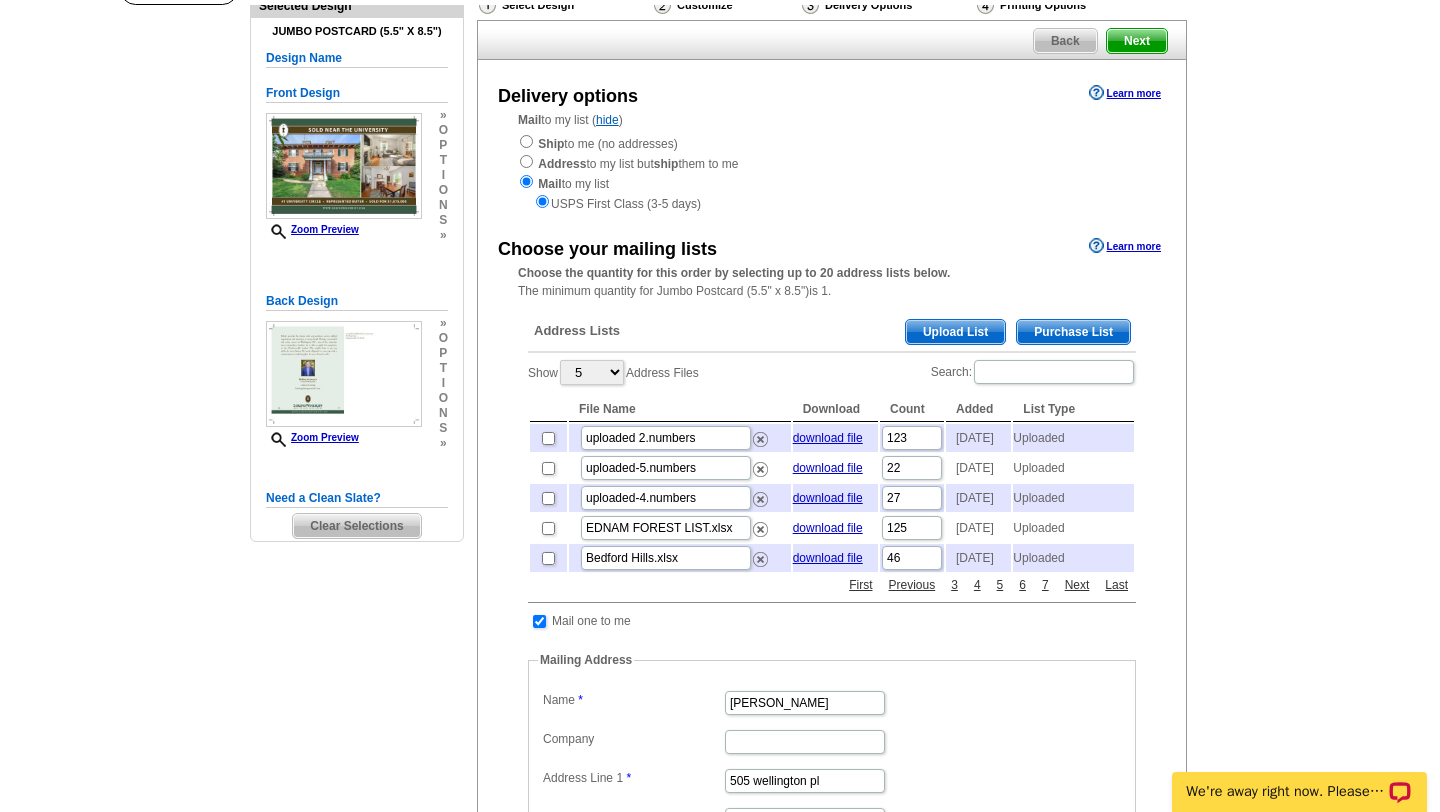 checkbox on "true" 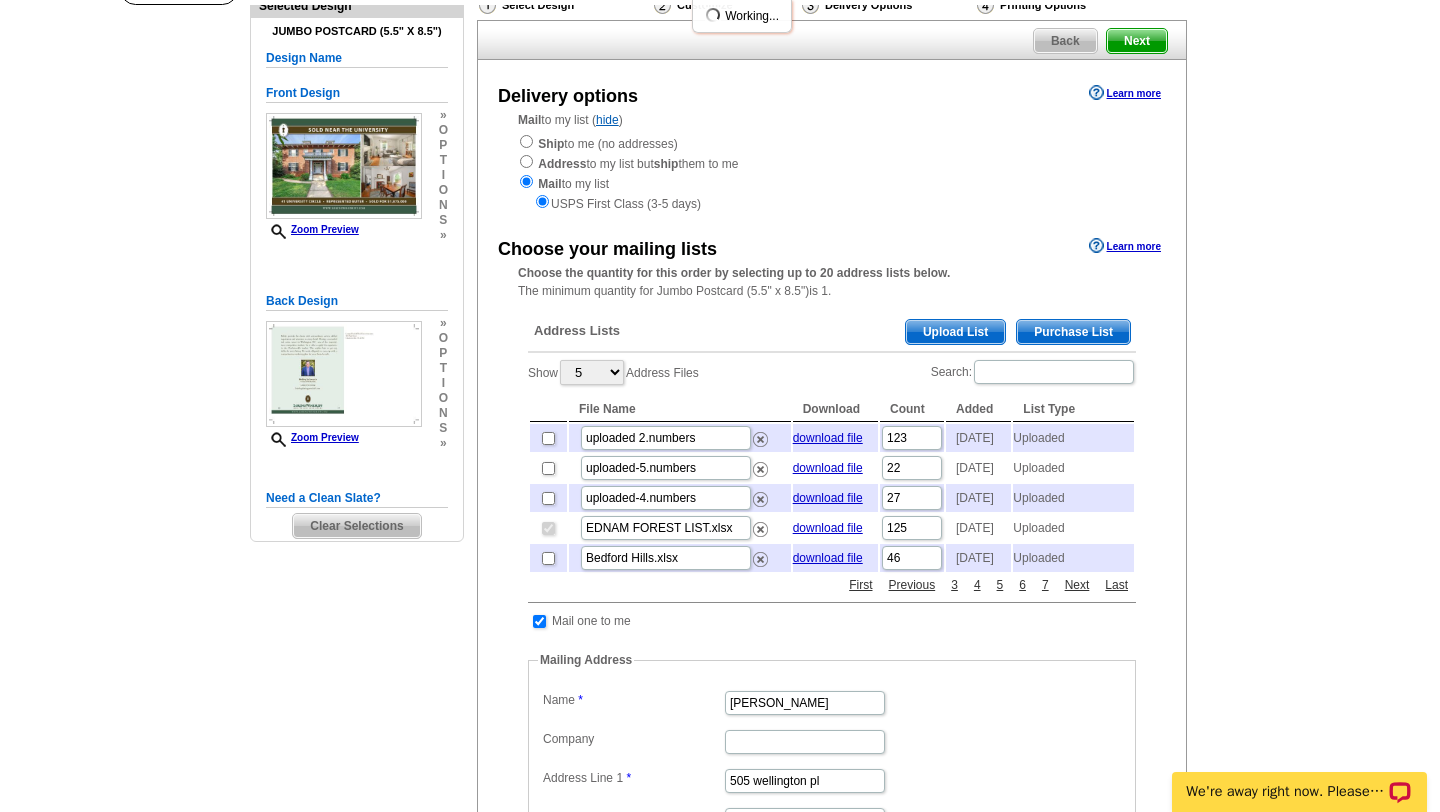 click on "Need Help? call 800-260-5887,  chat  with support, or have our designers make something custom just for you!
Got it, no need for the selection guide next time.
Show Results
Selected Design
Jumbo Postcard (5.5" x 8.5")
Design Name
Front Design
Zoom Preview
»
o
p
t
i
o
n
s
»
» o" at bounding box center (720, 626) 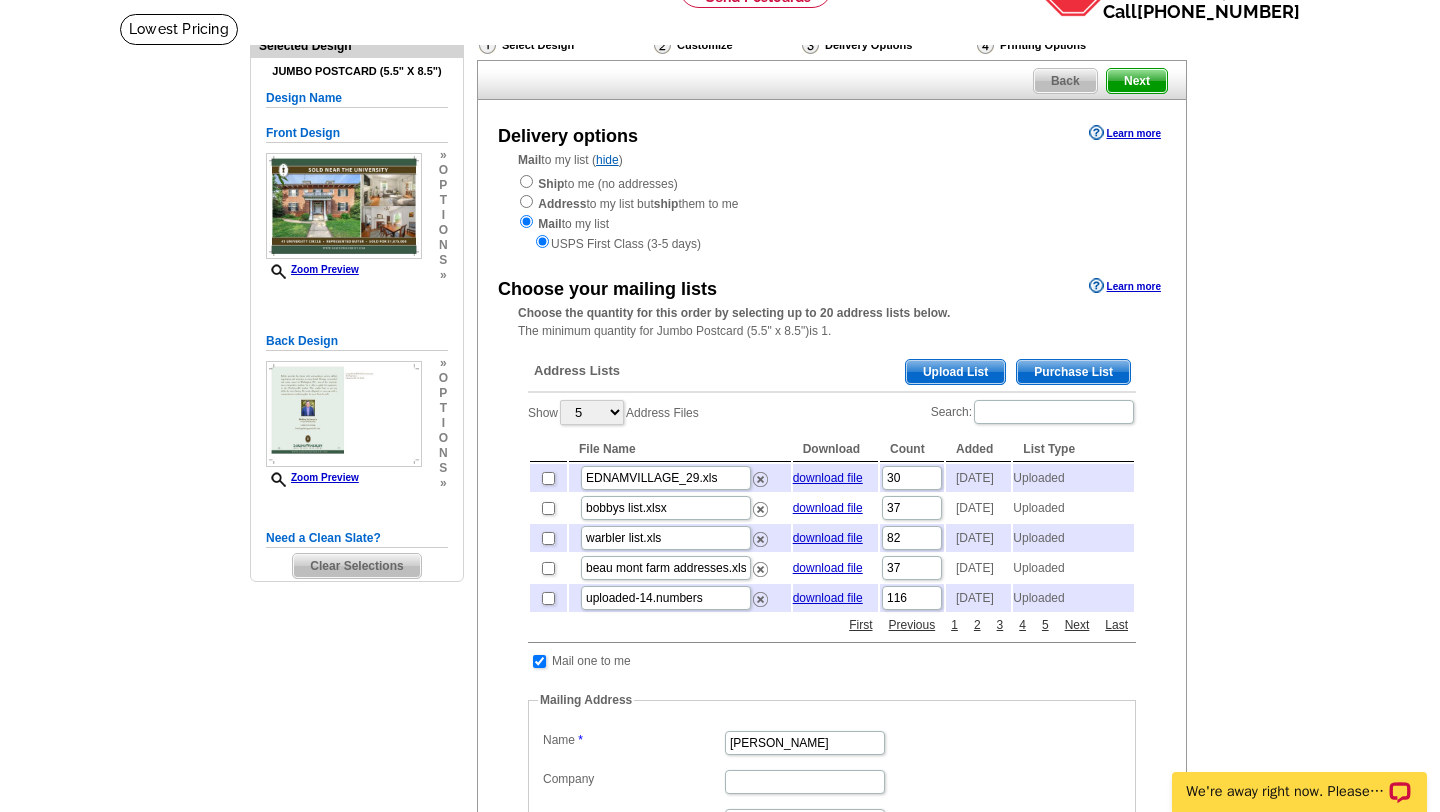 scroll, scrollTop: 80, scrollLeft: 0, axis: vertical 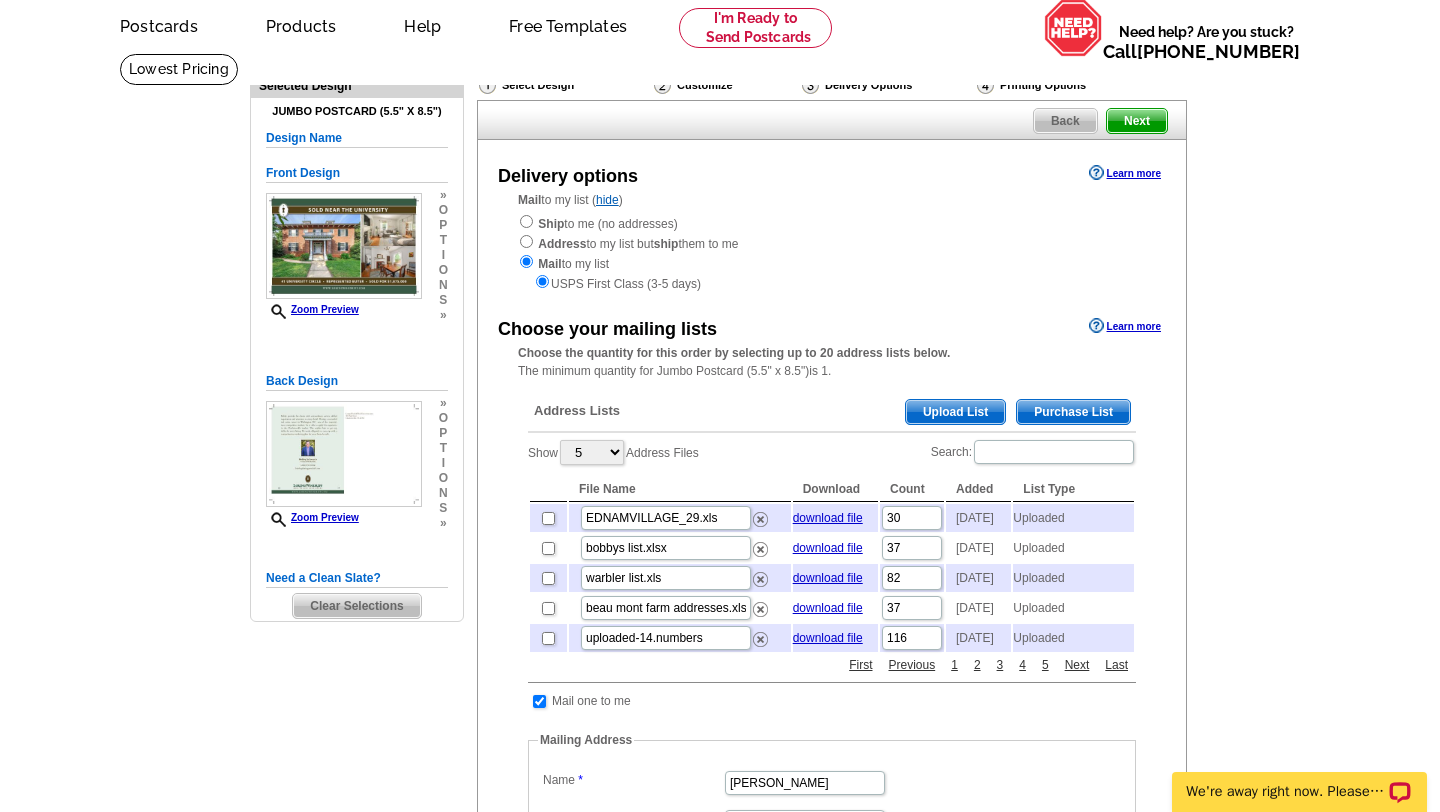 click on "USPS First Class                                                    (3-5 days)" at bounding box center (832, 283) 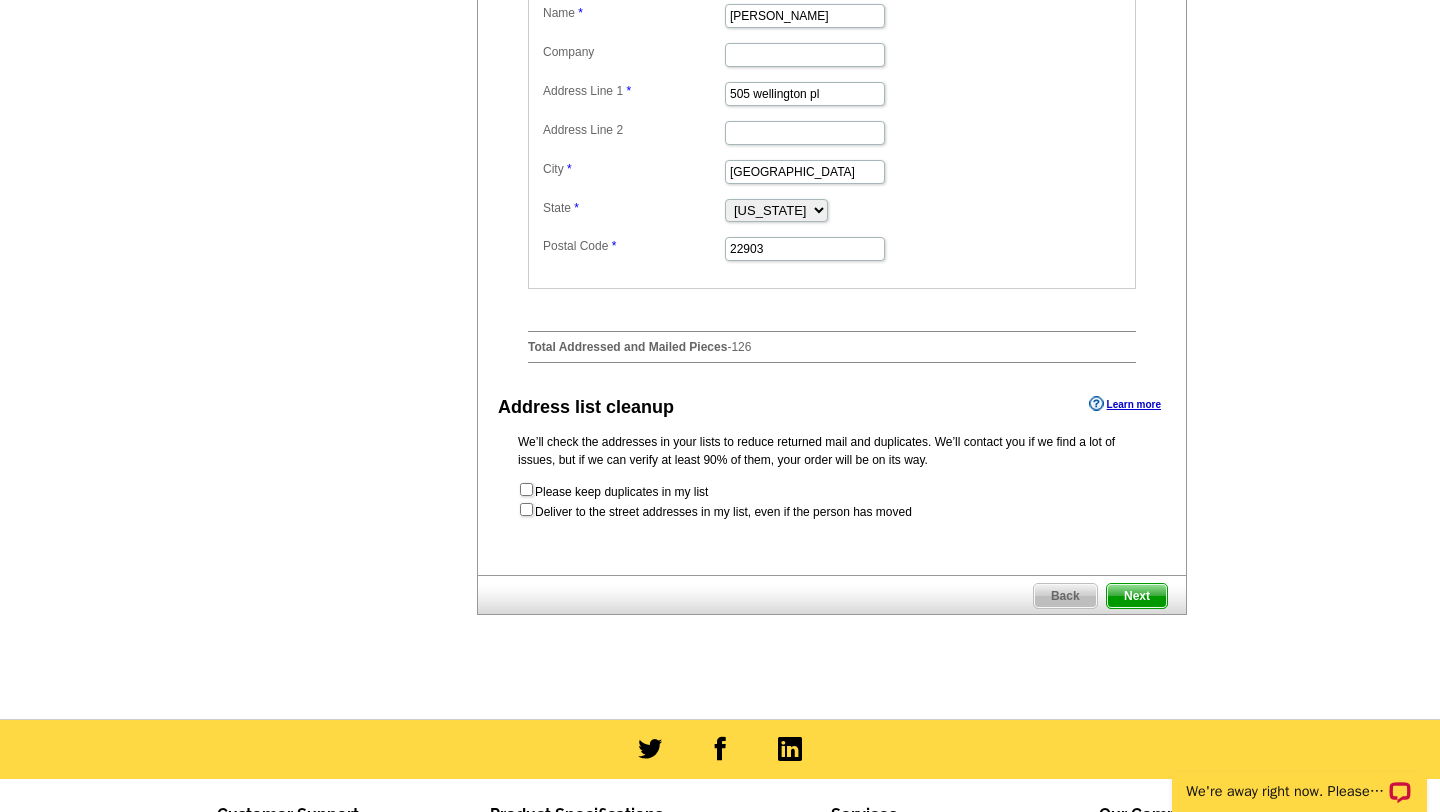 scroll, scrollTop: 1219, scrollLeft: 0, axis: vertical 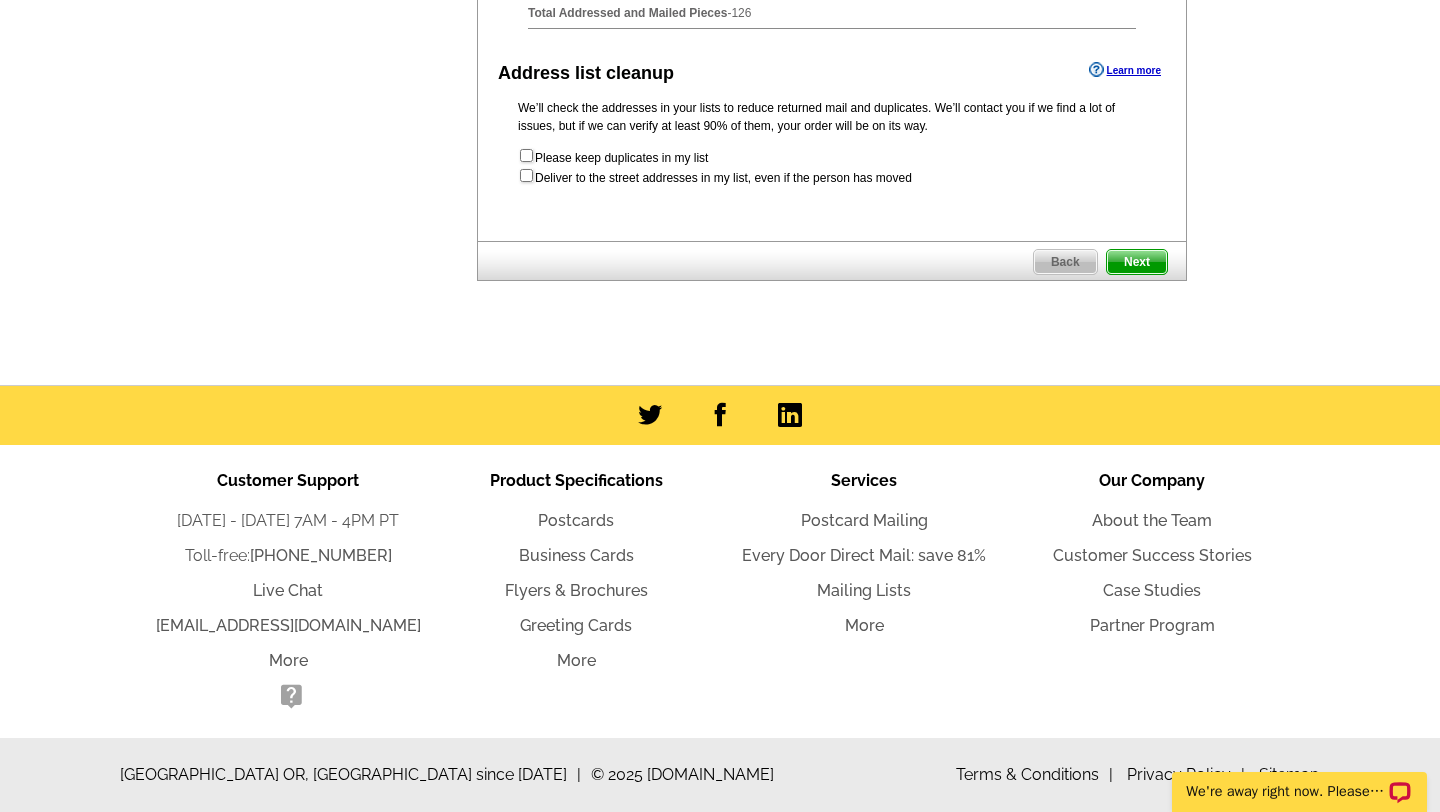 click on "Please keep duplicates in my list
Deliver to the street addresses in my list, even if the person has moved" at bounding box center (832, 167) 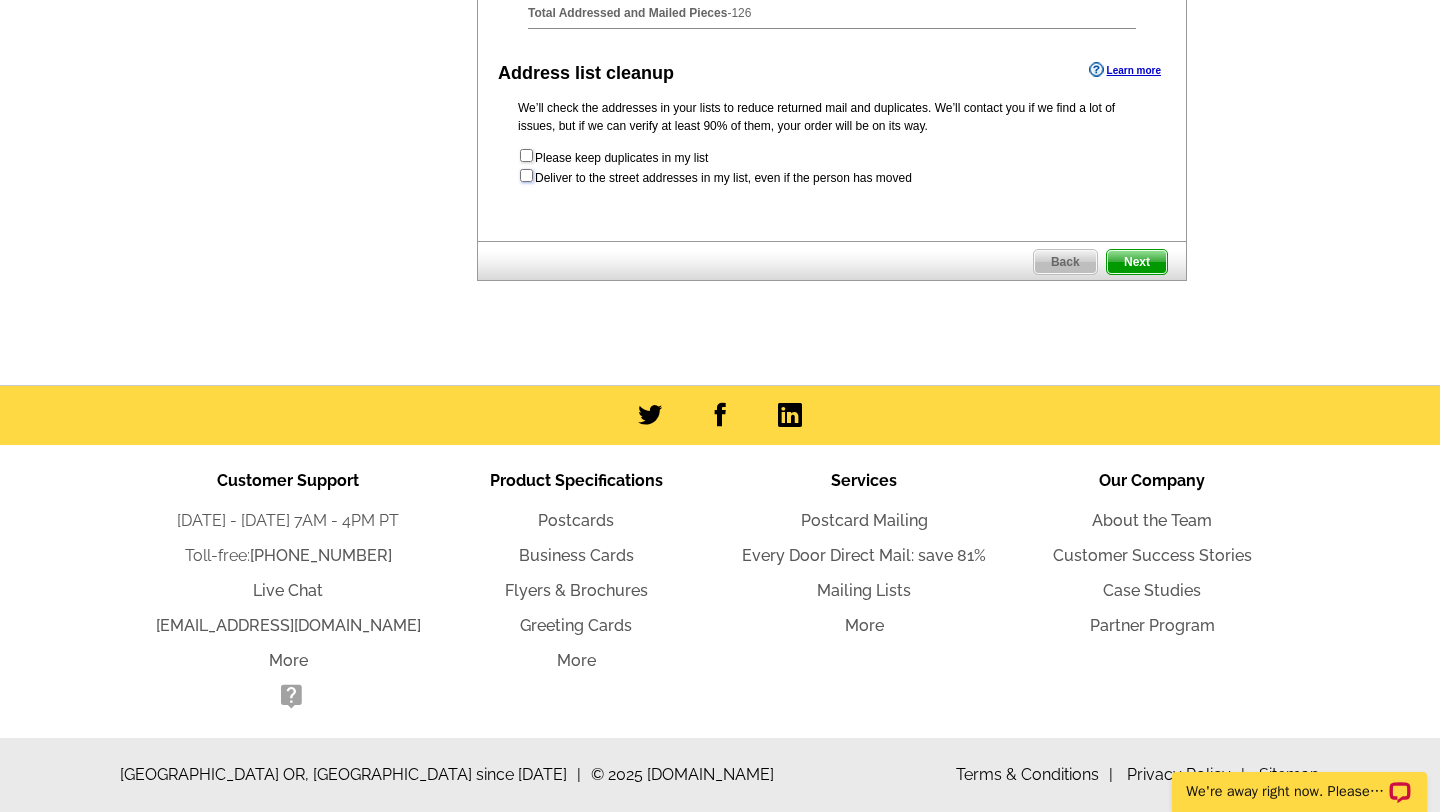 click at bounding box center [526, 175] 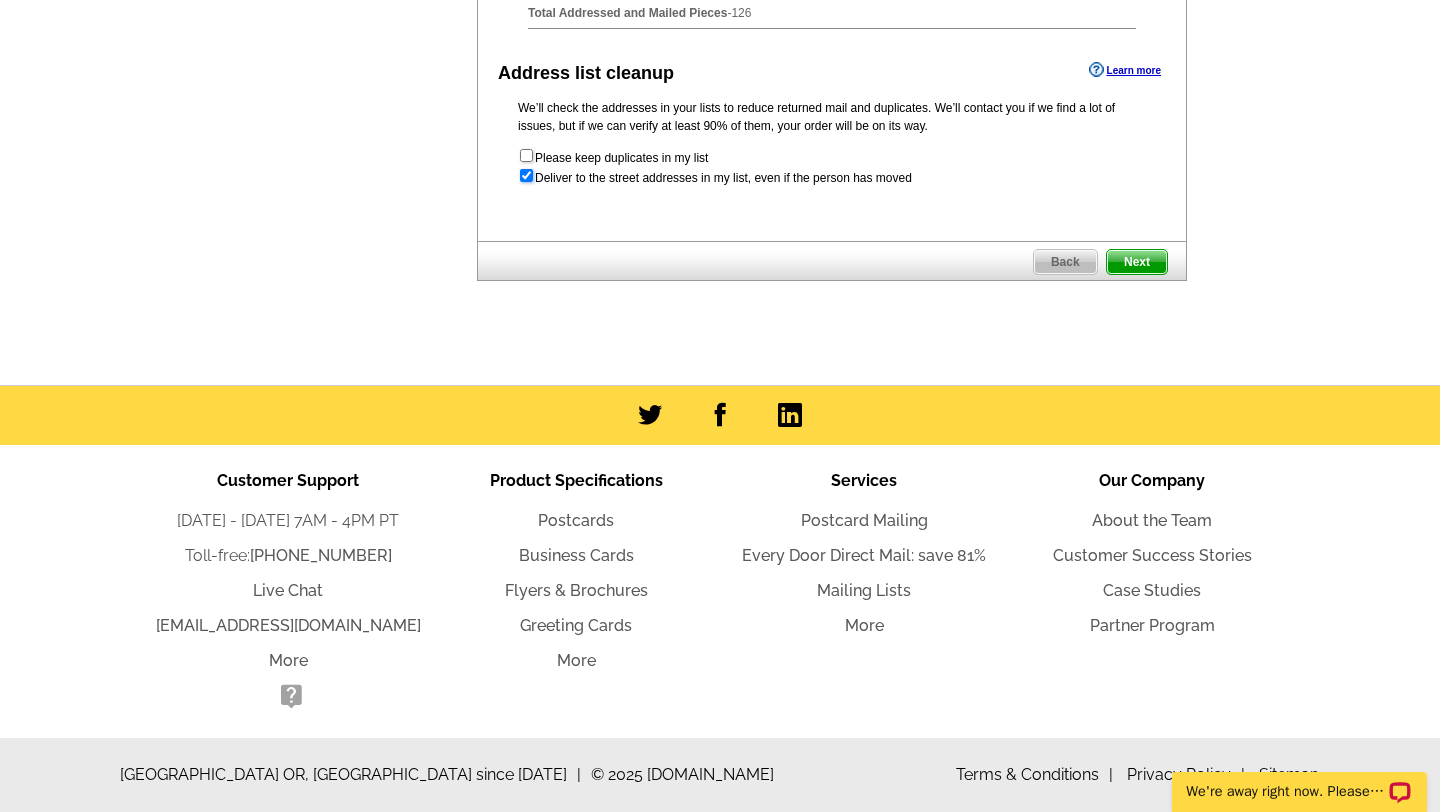 radio on "true" 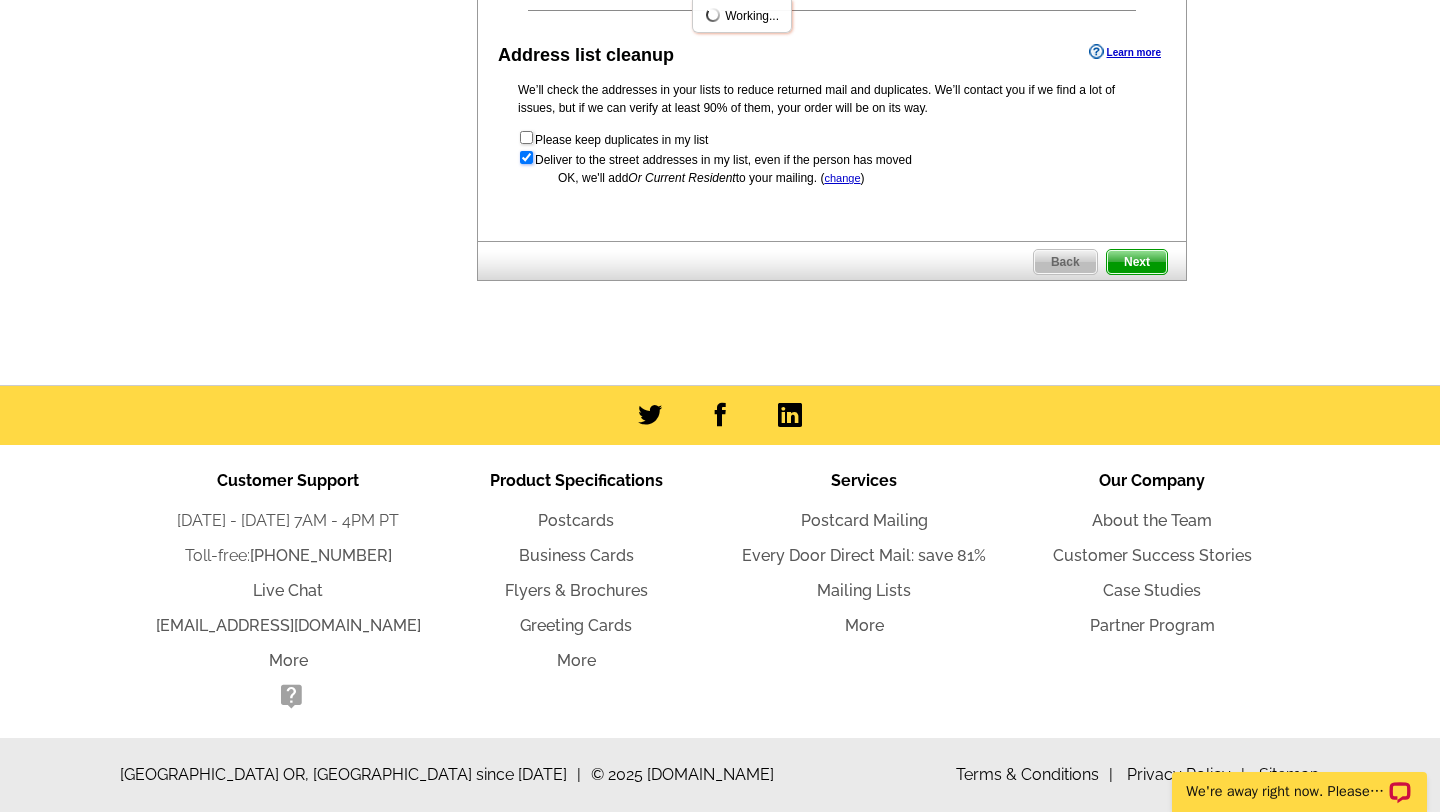 scroll, scrollTop: 0, scrollLeft: 0, axis: both 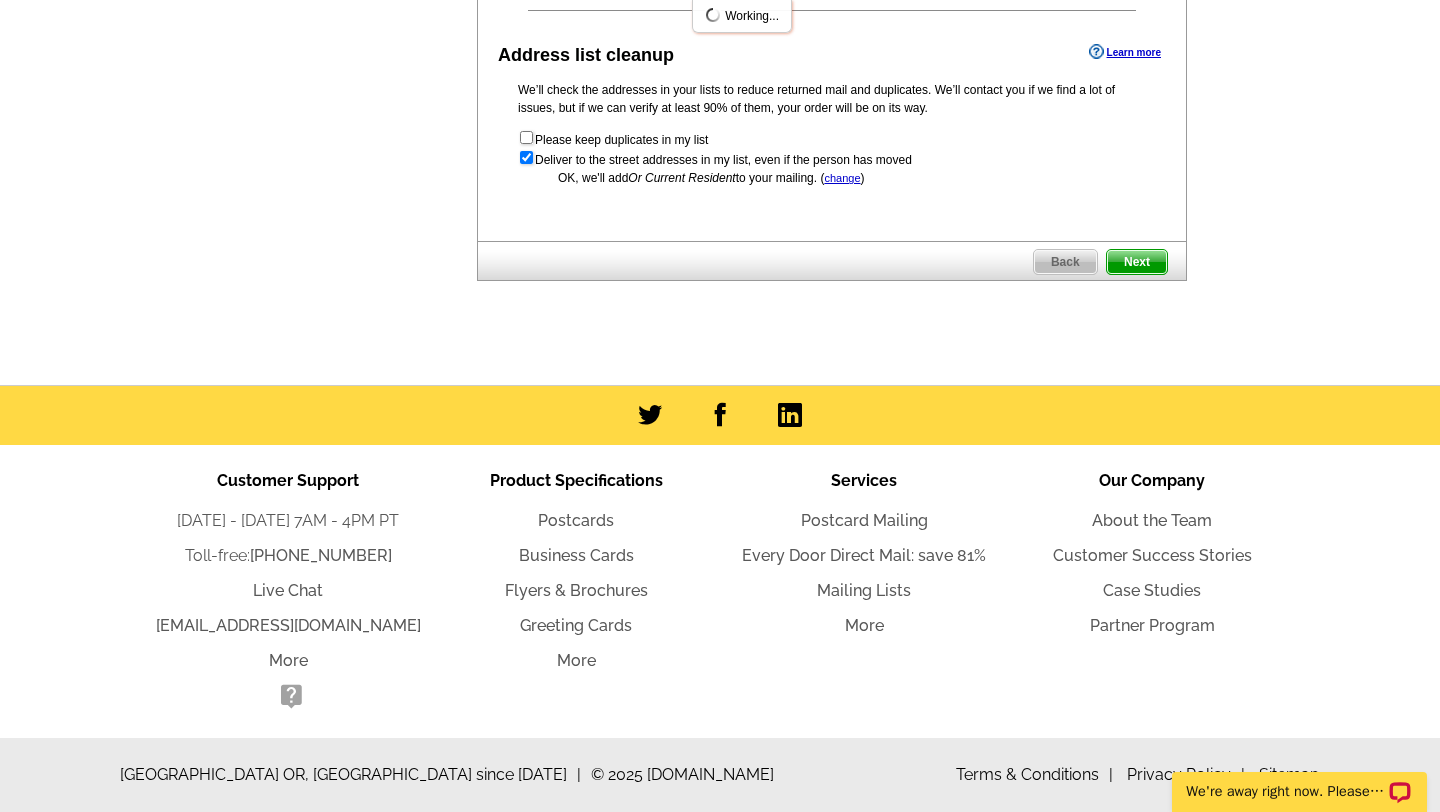 click on "Next" at bounding box center (1137, 262) 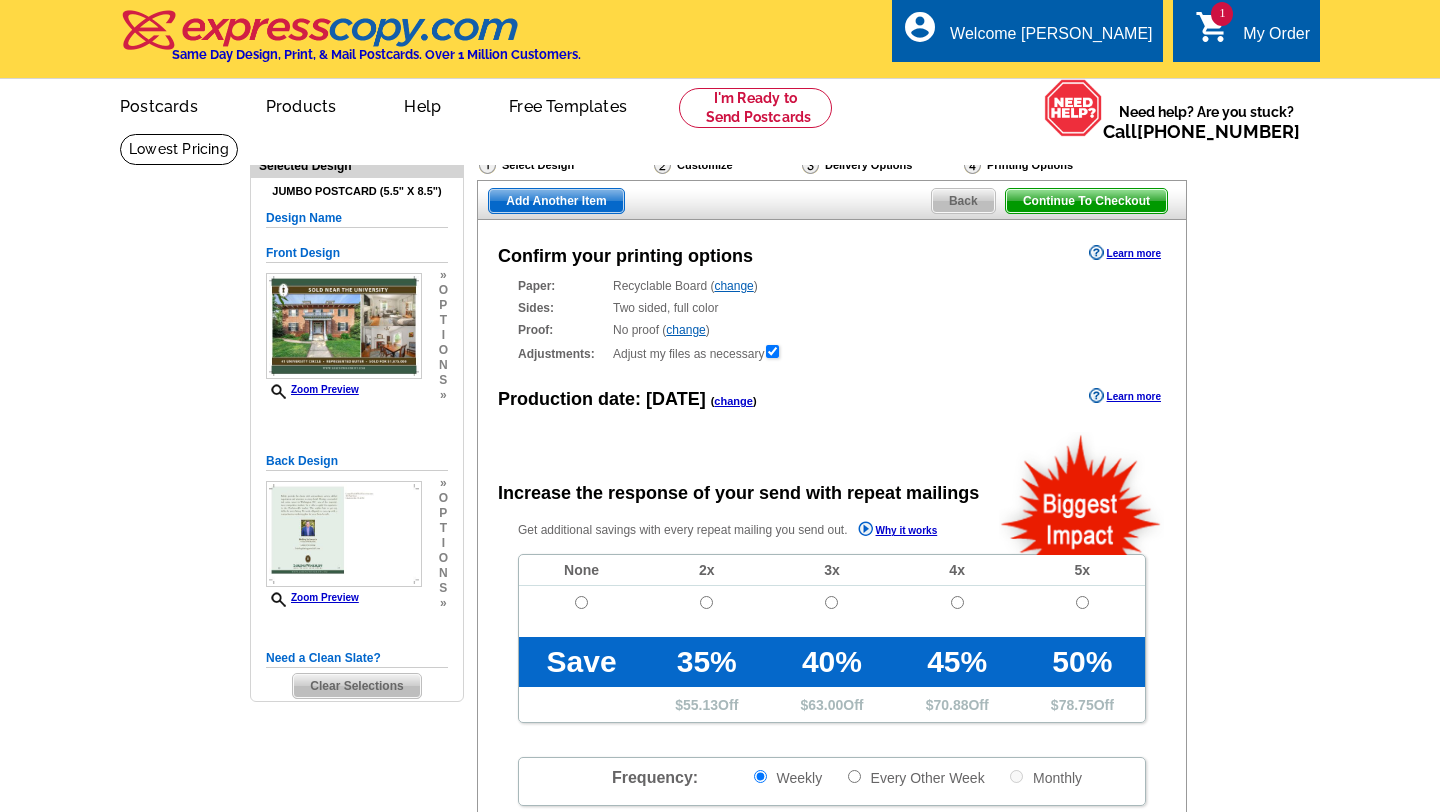 scroll, scrollTop: 0, scrollLeft: 0, axis: both 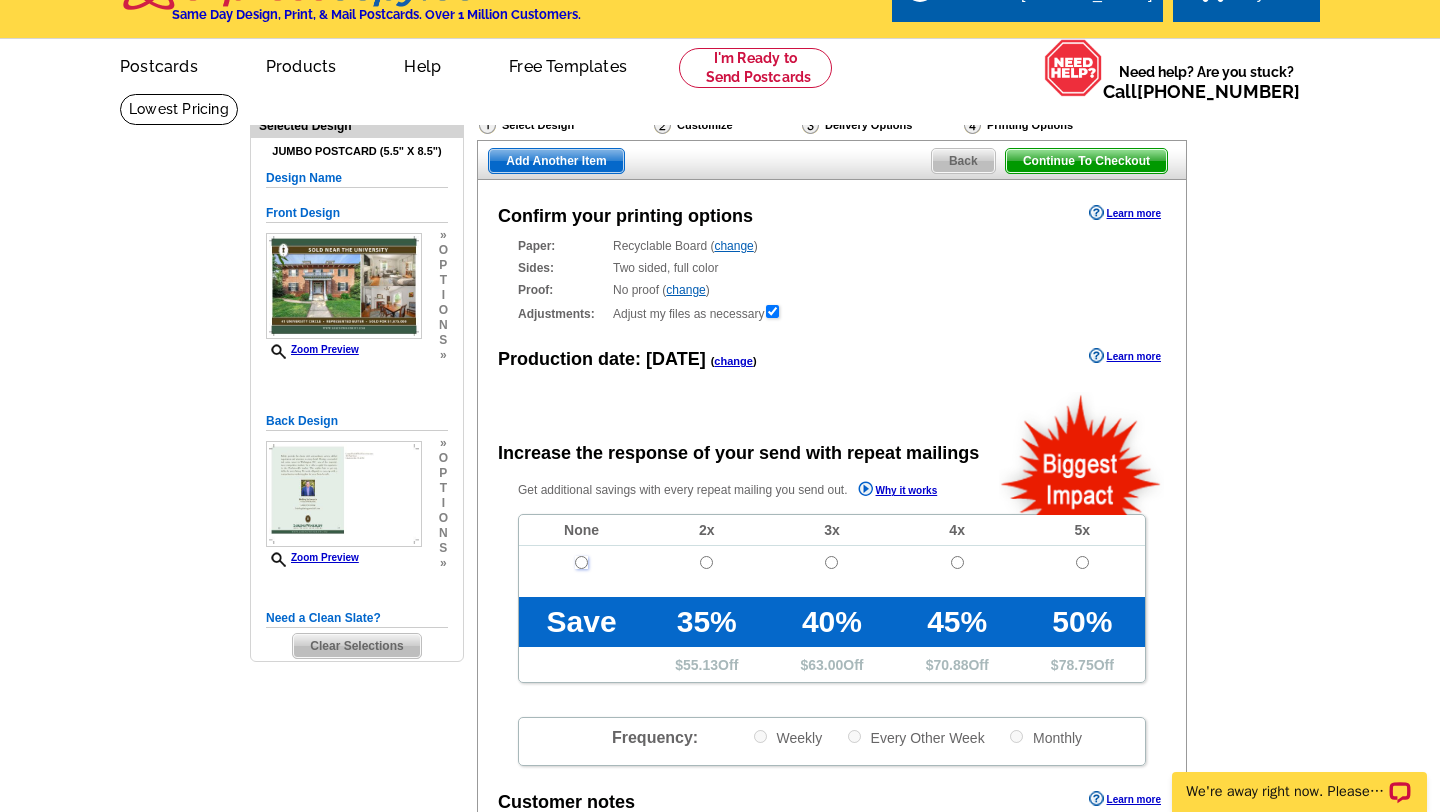 click at bounding box center (581, 562) 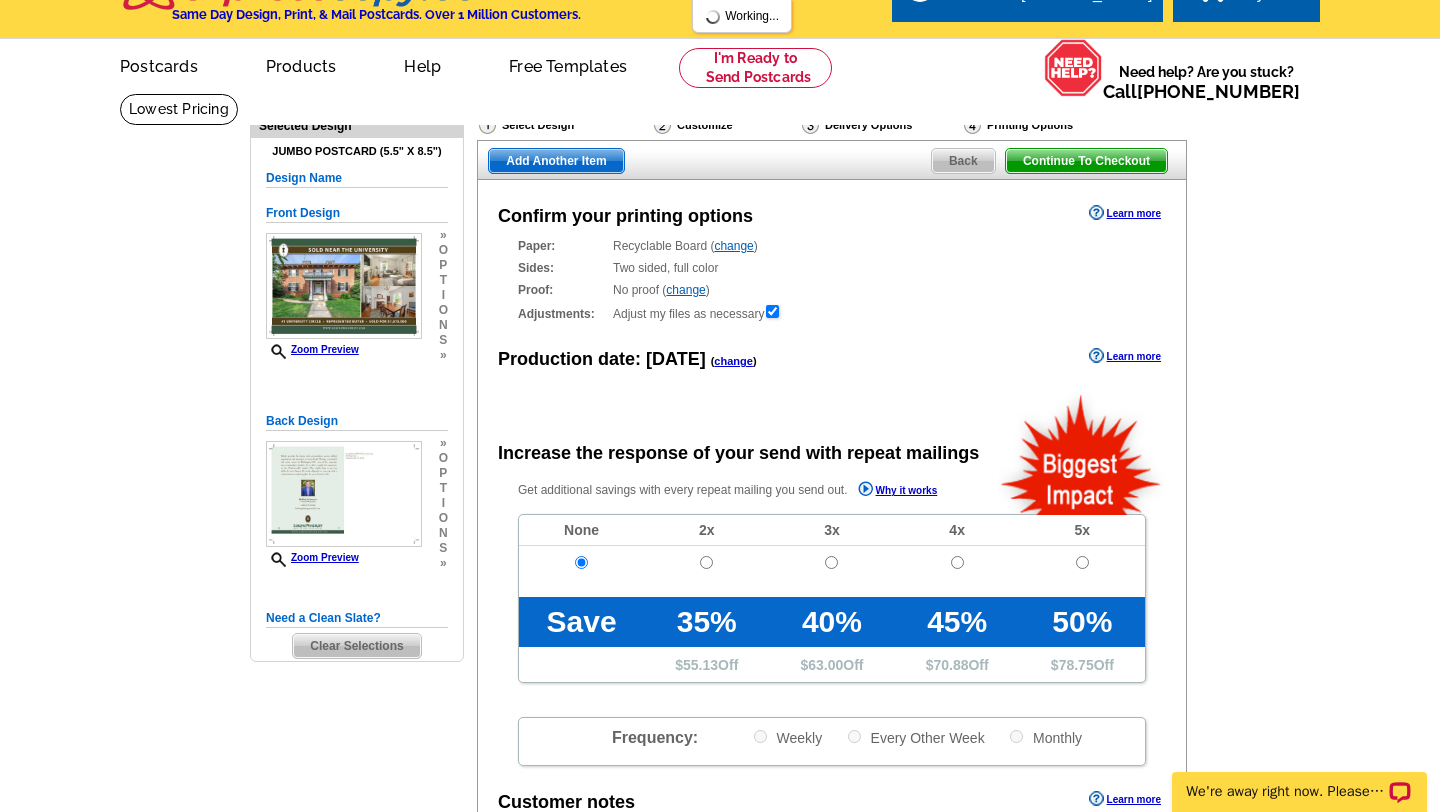 click on "Need Help? call 800-260-5887,  chat  with support, or have our designers make something custom just for you!
Got it, no need for the selection guide next time.
Show Results
Selected Design
Jumbo Postcard (5.5" x 8.5")
Design Name
Front Design
Zoom Preview
»
o
p
t
i
o
n
s
»
» o" at bounding box center [720, 636] 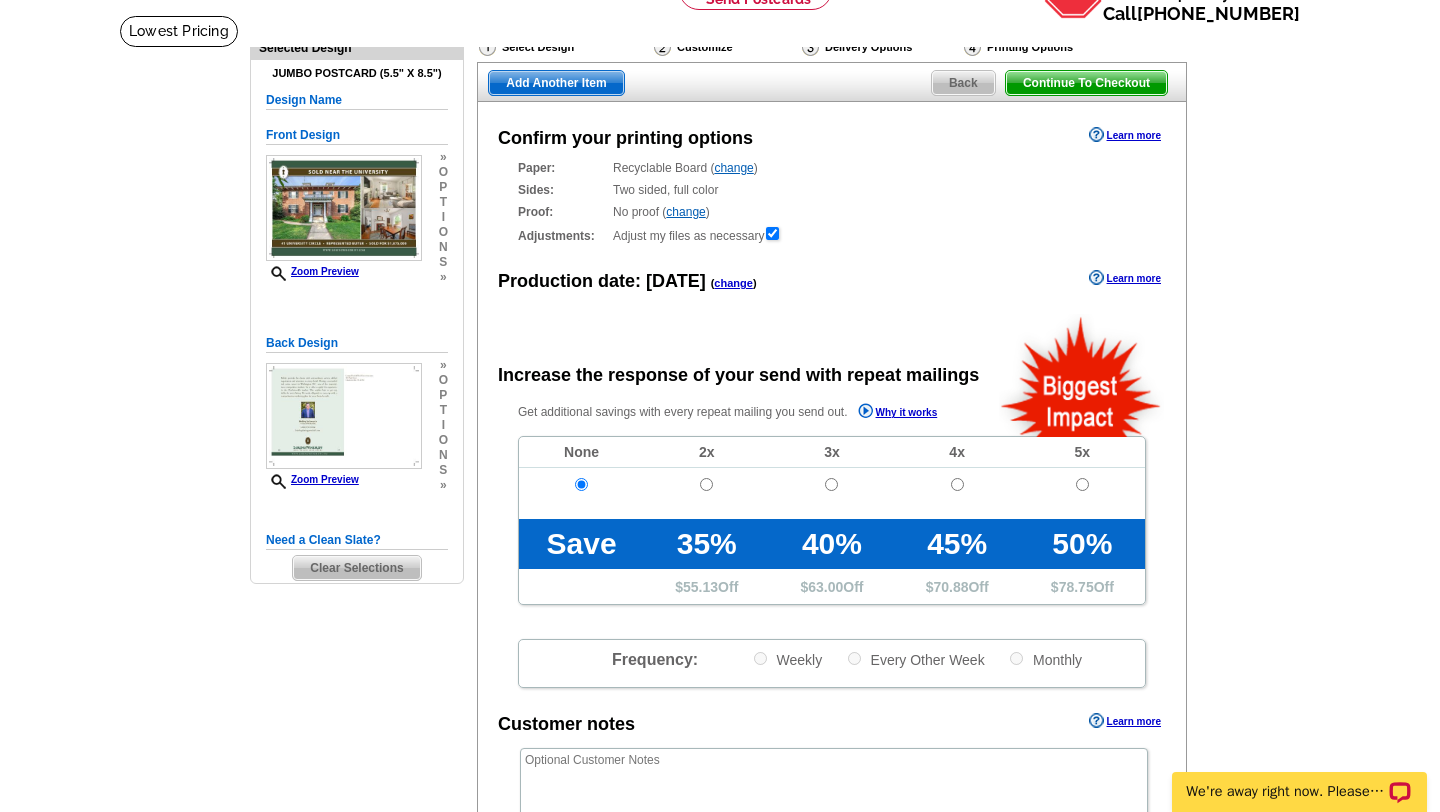 scroll, scrollTop: 120, scrollLeft: 0, axis: vertical 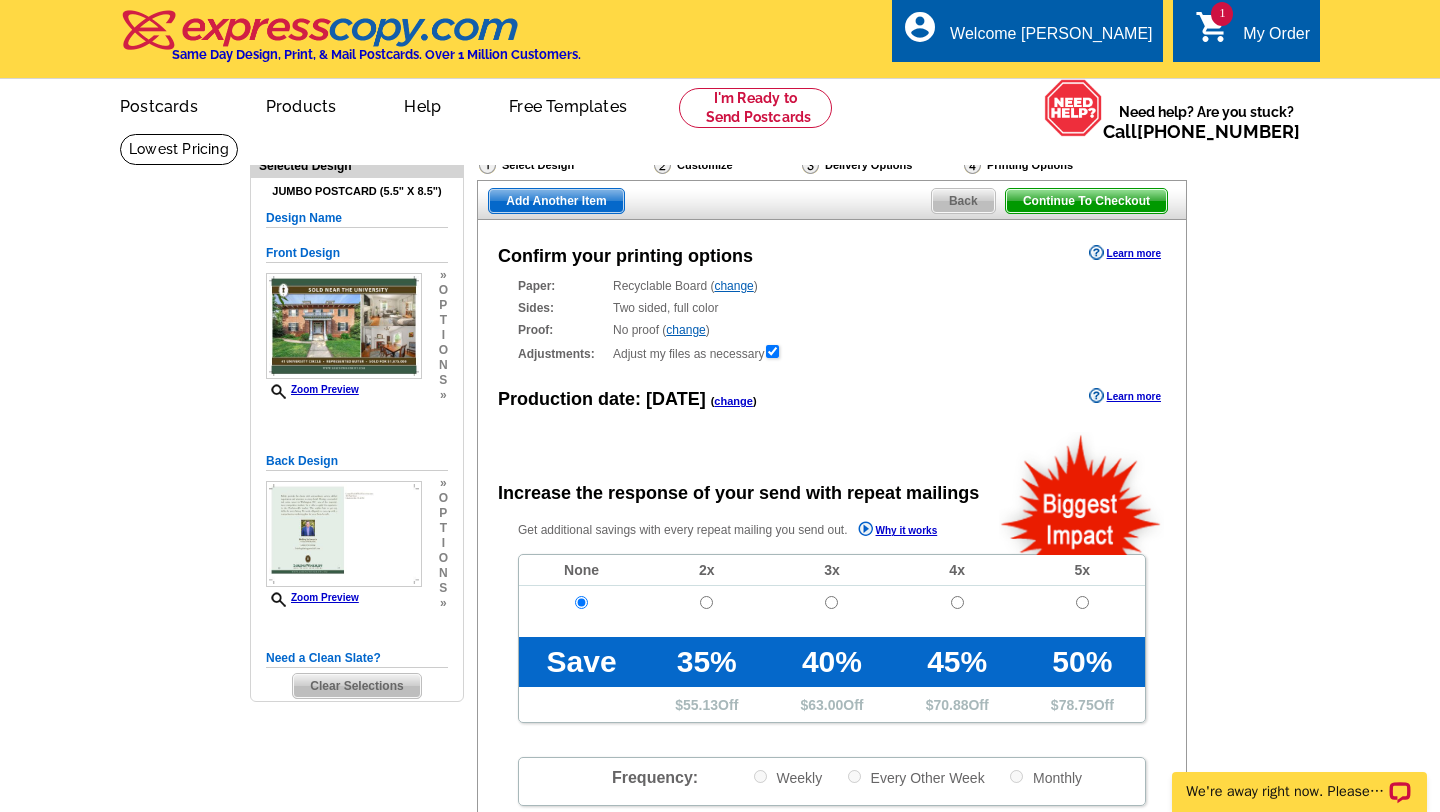 click on "Need Help? call 800-260-5887,  chat  with support, or have our designers make something custom just for you!
Got it, no need for the selection guide next time.
Show Results
Selected Design
Jumbo Postcard (5.5" x 8.5")
Design Name
Front Design
Zoom Preview
»
o
p
t
i
o
n
s
»
» o" at bounding box center [720, 676] 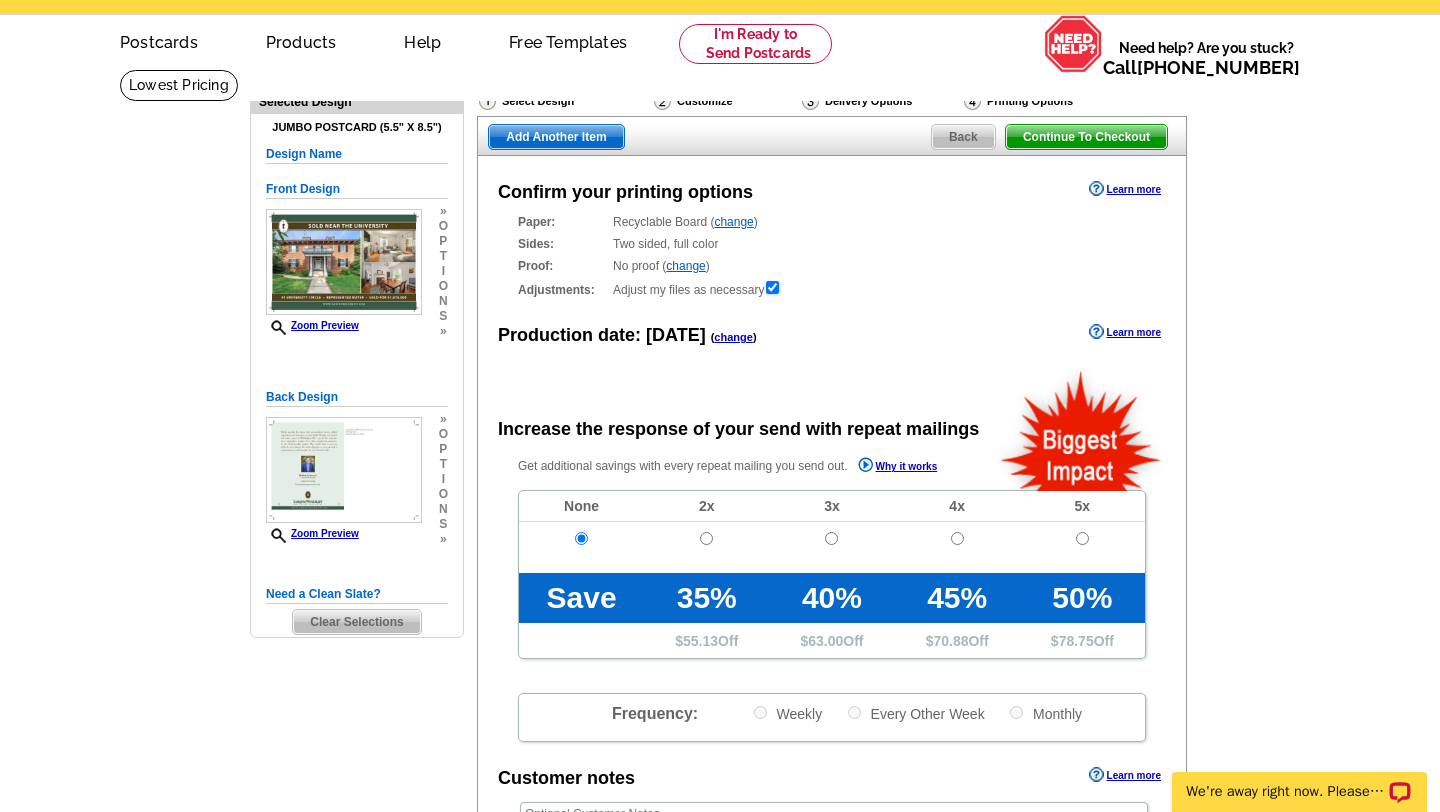 scroll, scrollTop: 0, scrollLeft: 0, axis: both 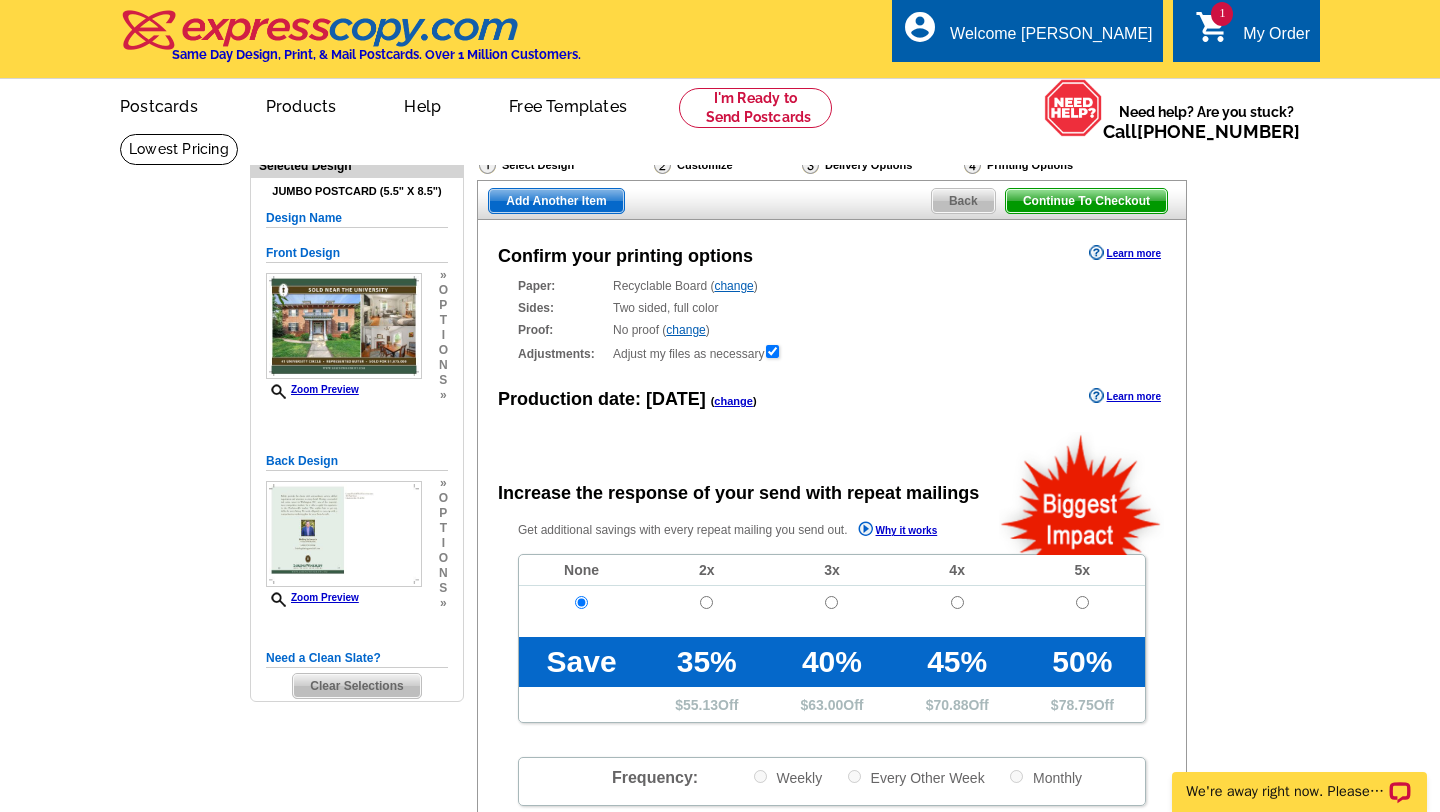 click on "Continue To Checkout" at bounding box center (1086, 201) 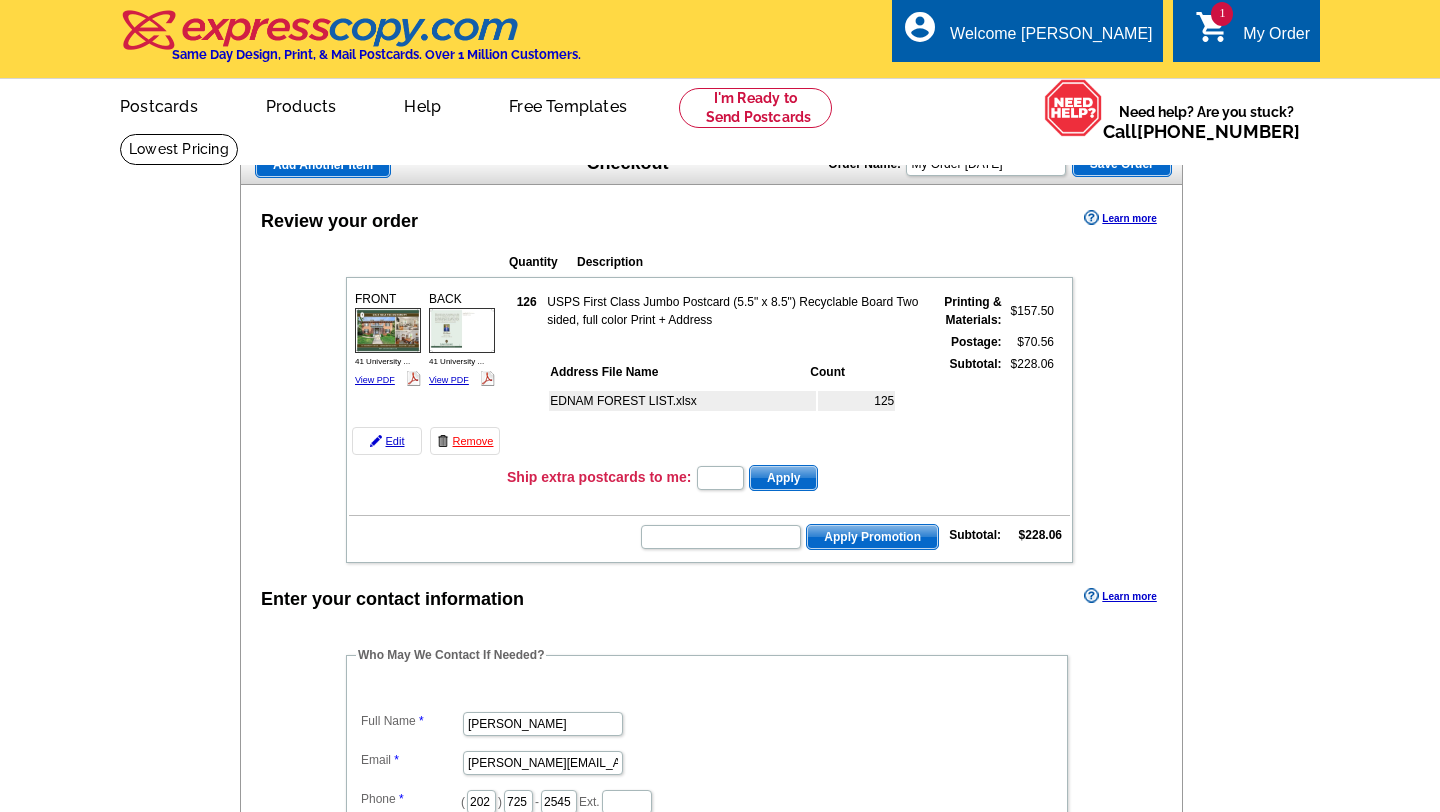 scroll, scrollTop: 38, scrollLeft: 0, axis: vertical 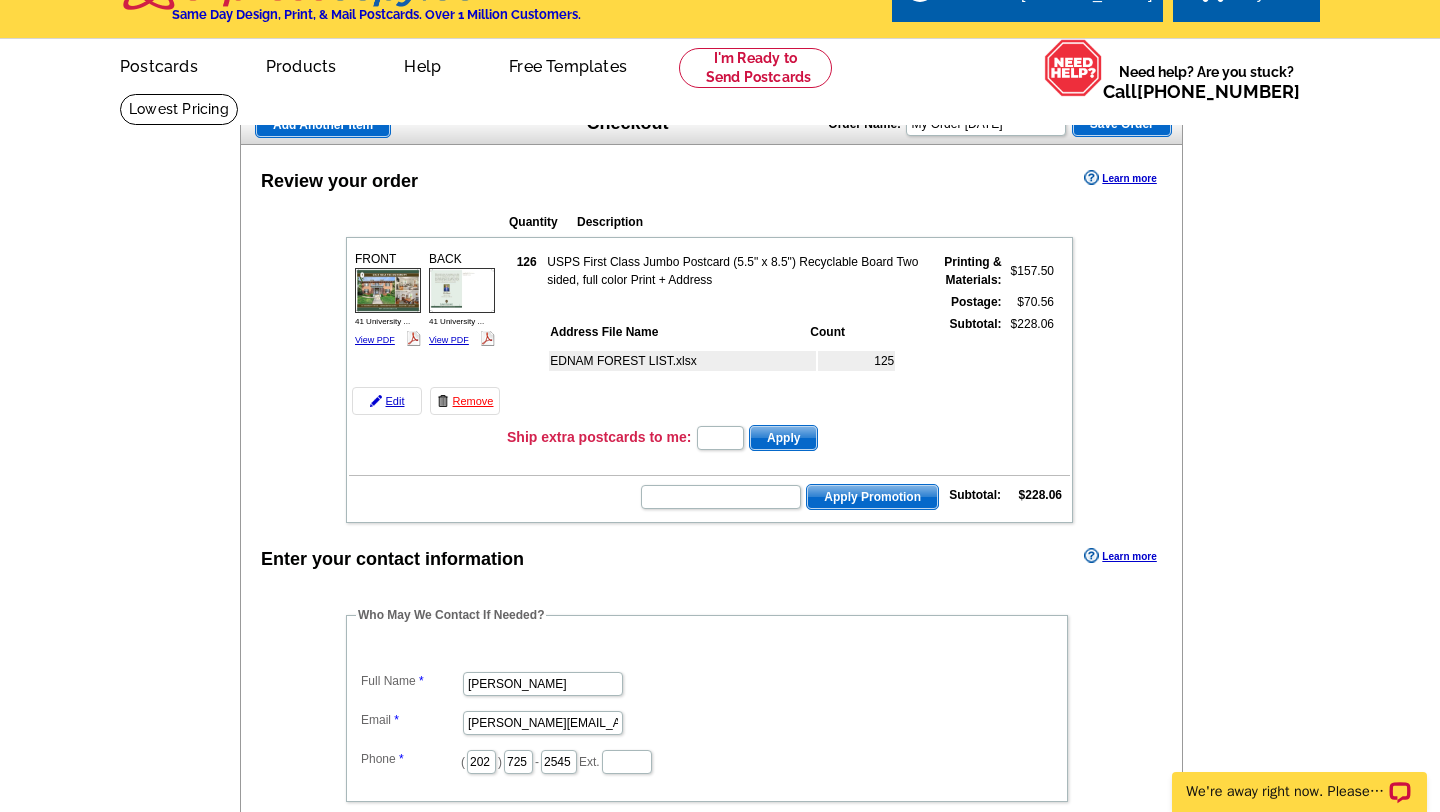 click at bounding box center (709, 465) 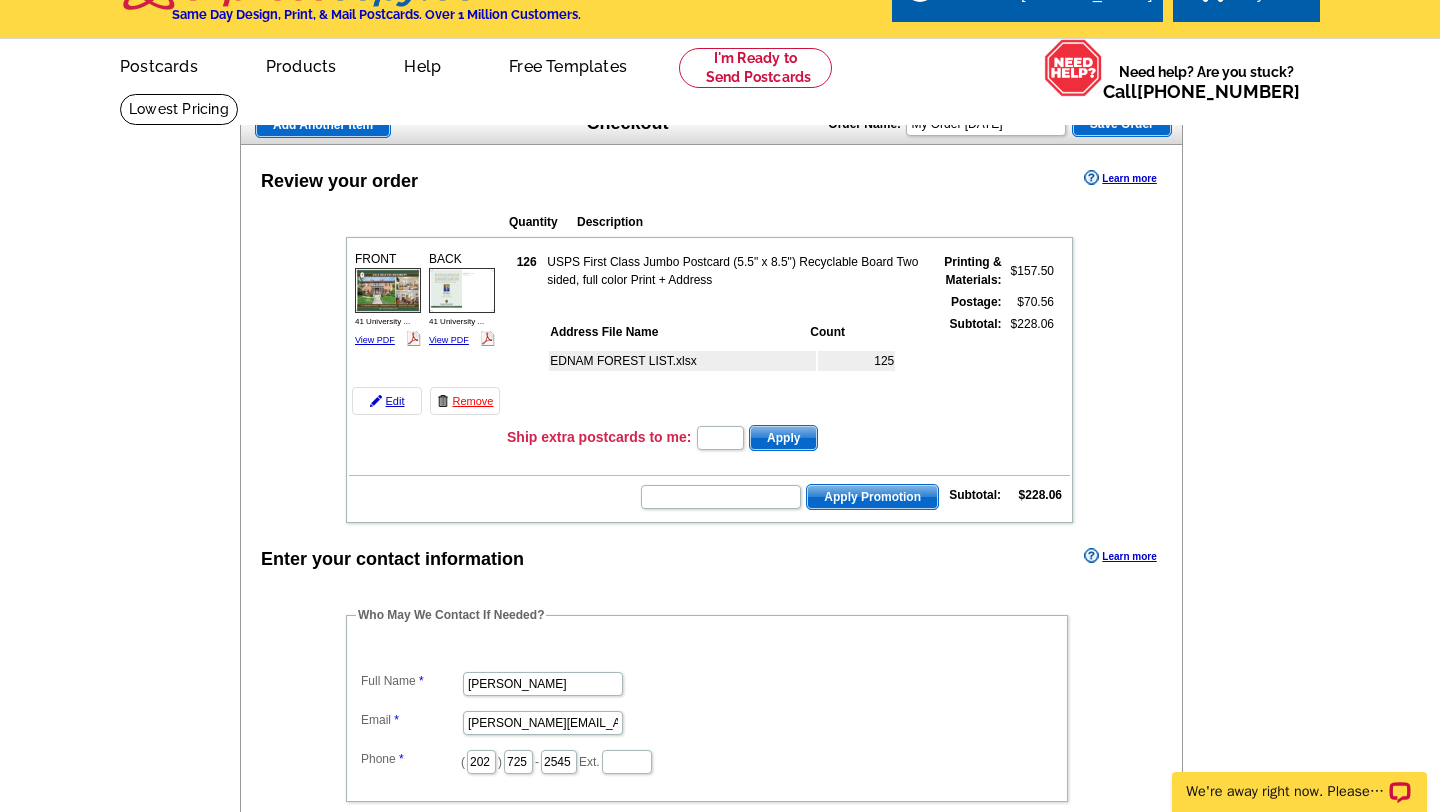 scroll, scrollTop: 80, scrollLeft: 0, axis: vertical 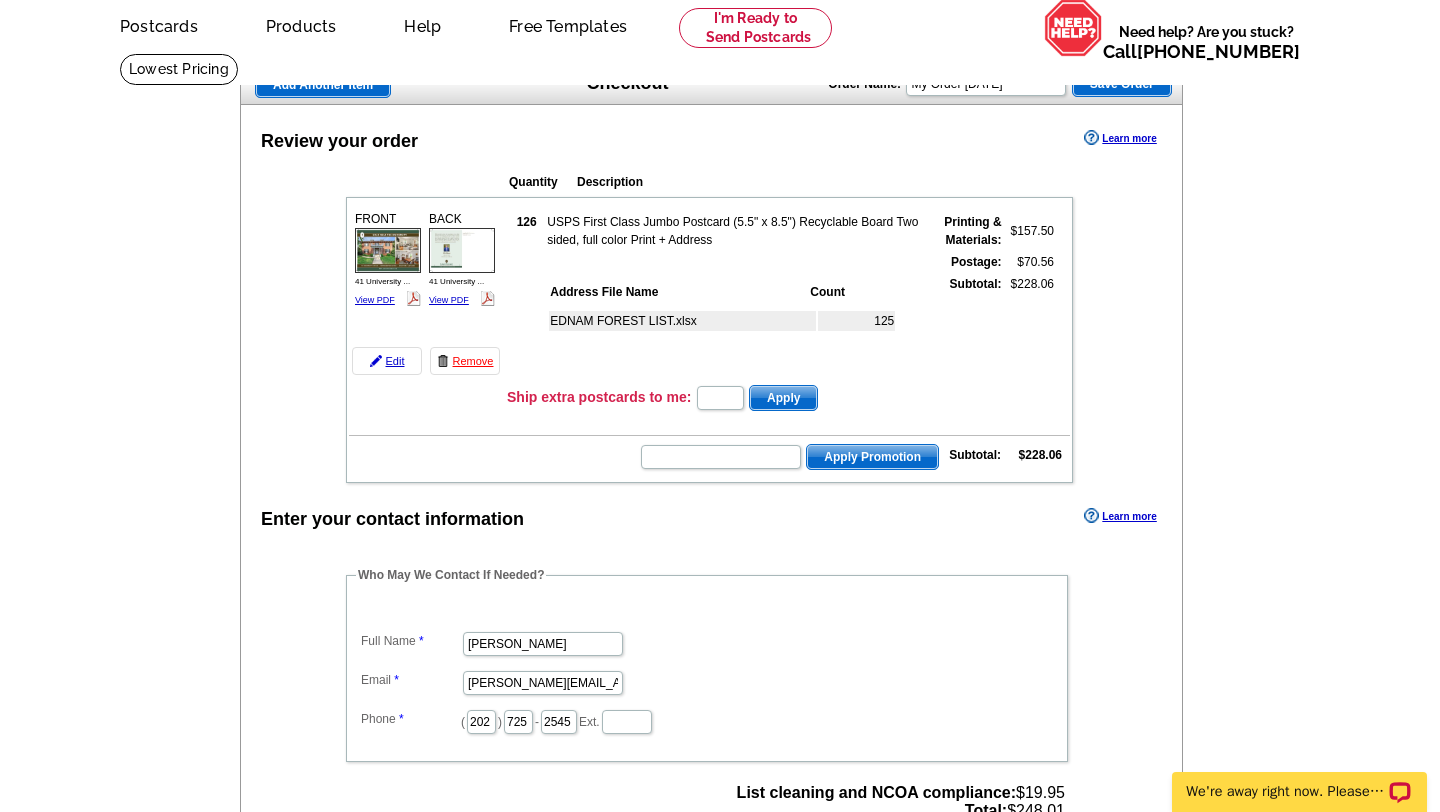 click on "Add Another Item
Checkout
Order Name:
My Order [DATE]
Save Order
Review your order
Learn more
Quantity
Description
126" at bounding box center (720, 757) 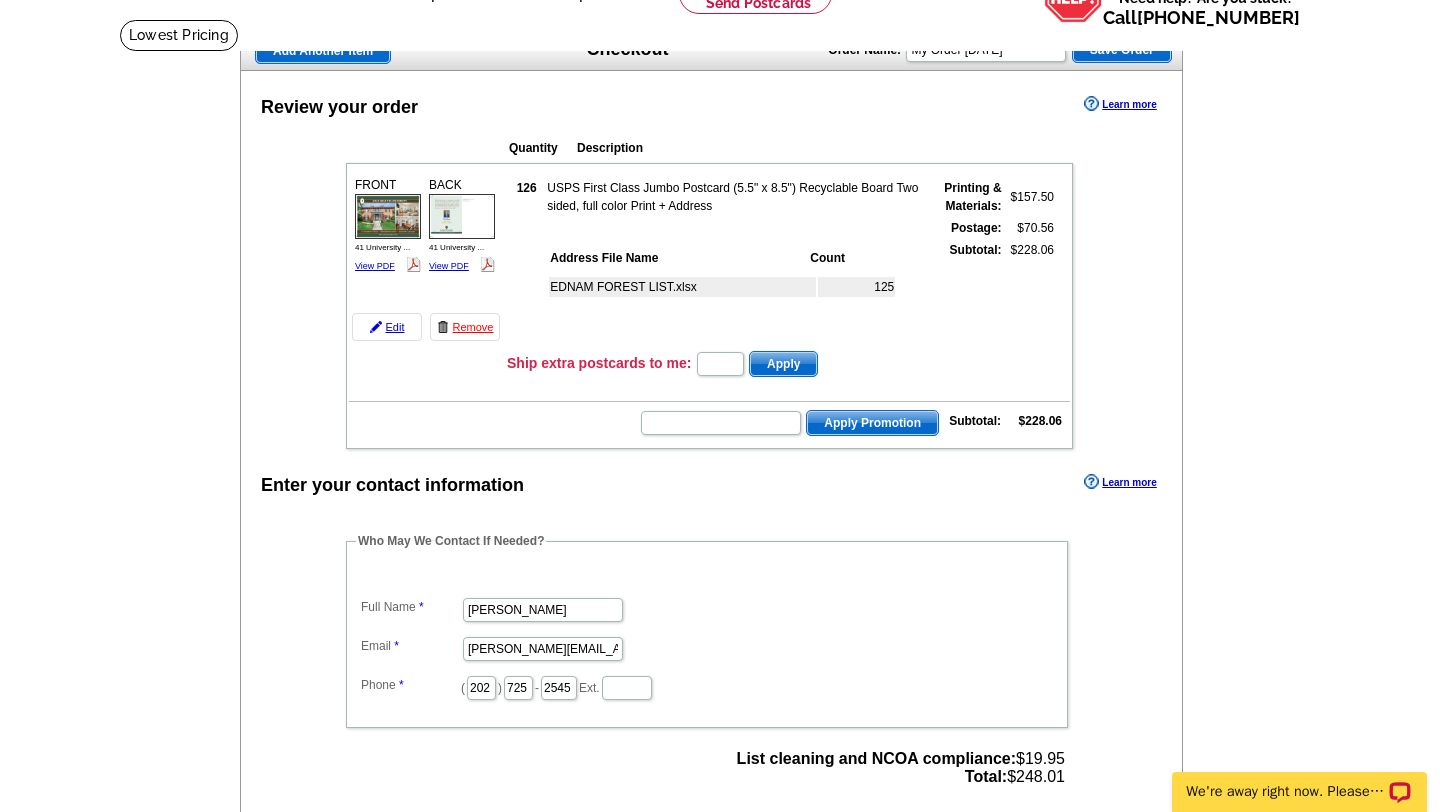 scroll, scrollTop: 120, scrollLeft: 0, axis: vertical 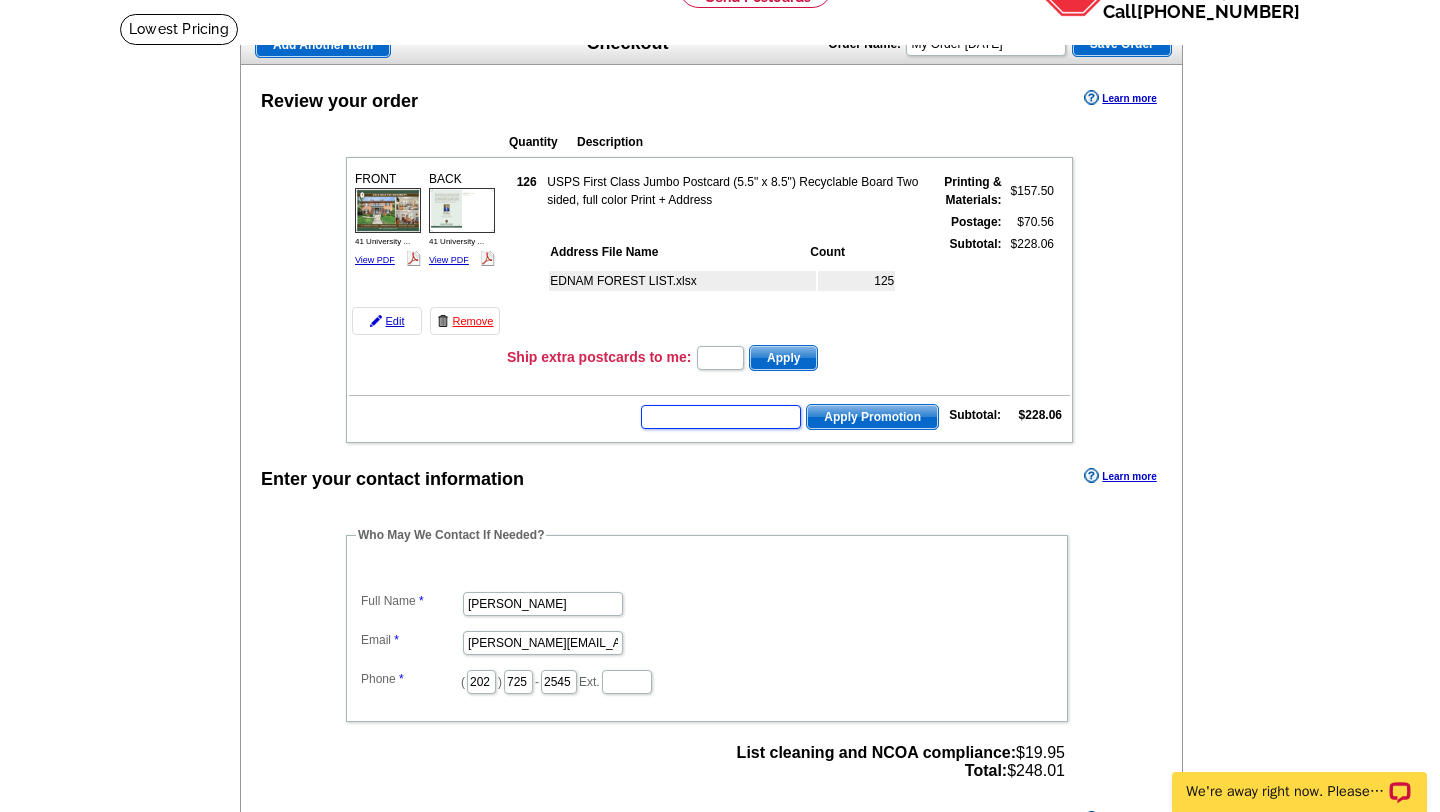 click at bounding box center (721, 417) 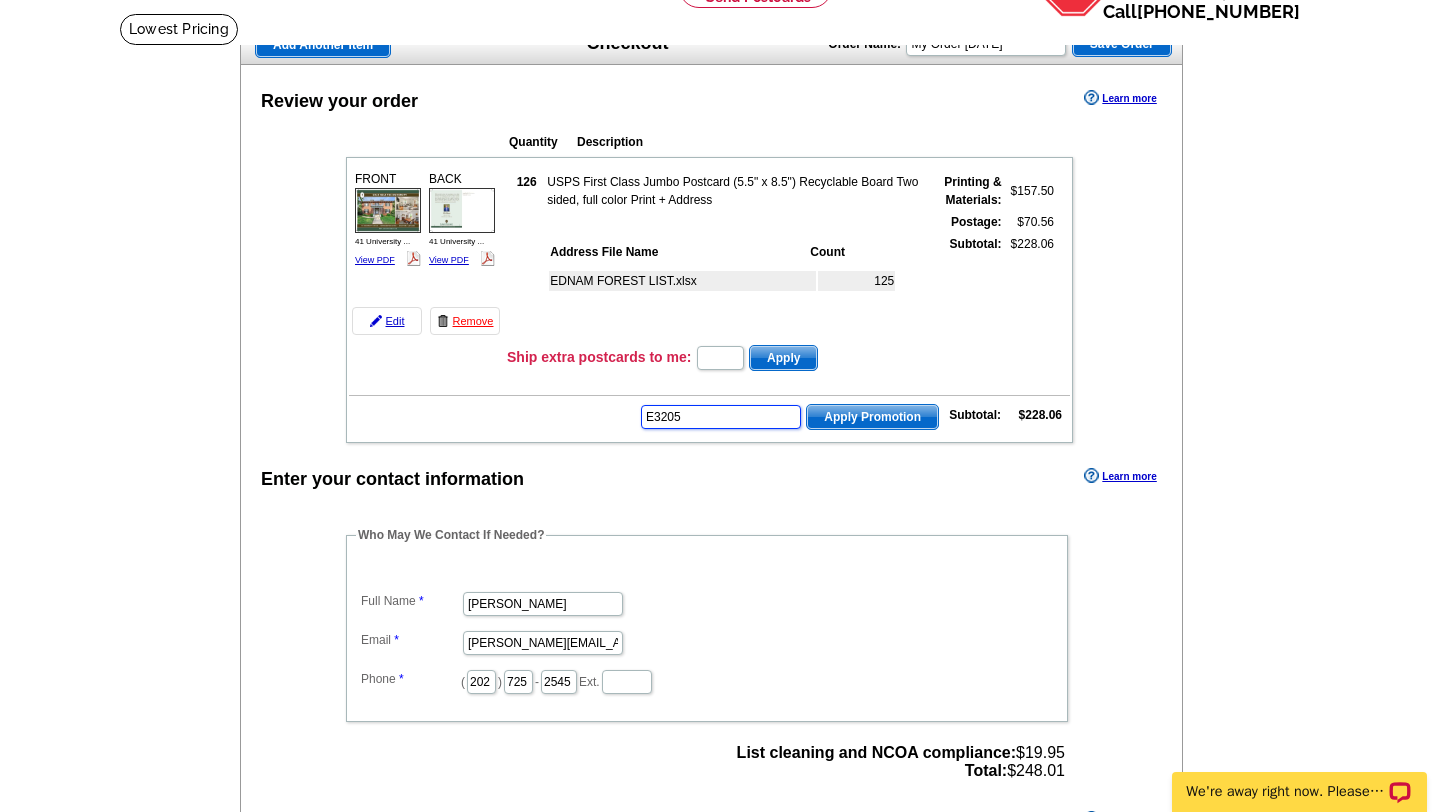 type on "E3205" 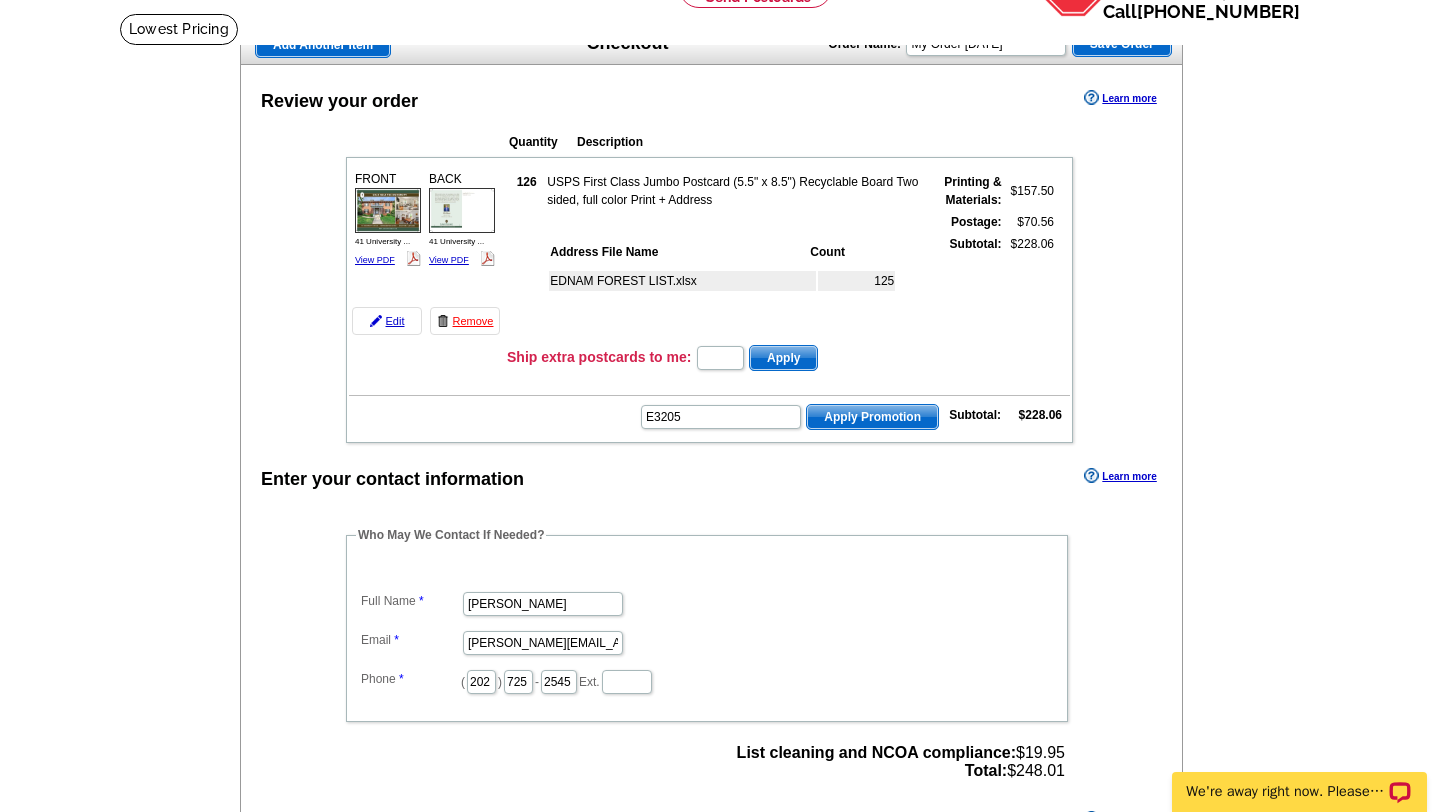 click on "Apply Promotion" at bounding box center (872, 417) 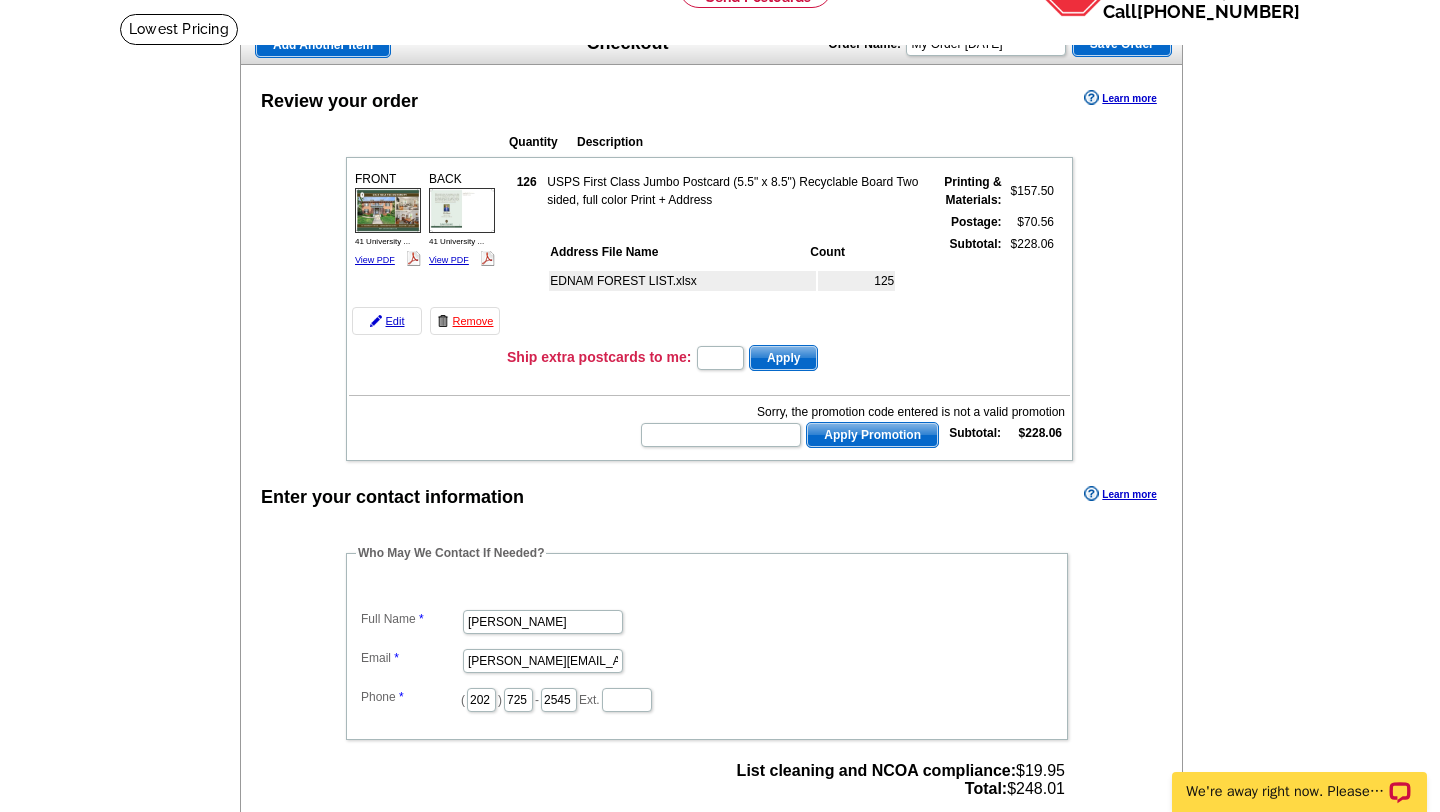 click on "Add Another Item
Checkout
Order Name:
My Order [DATE]
Save Order
Review your order
Learn more
Quantity
Description
126" at bounding box center [720, 726] 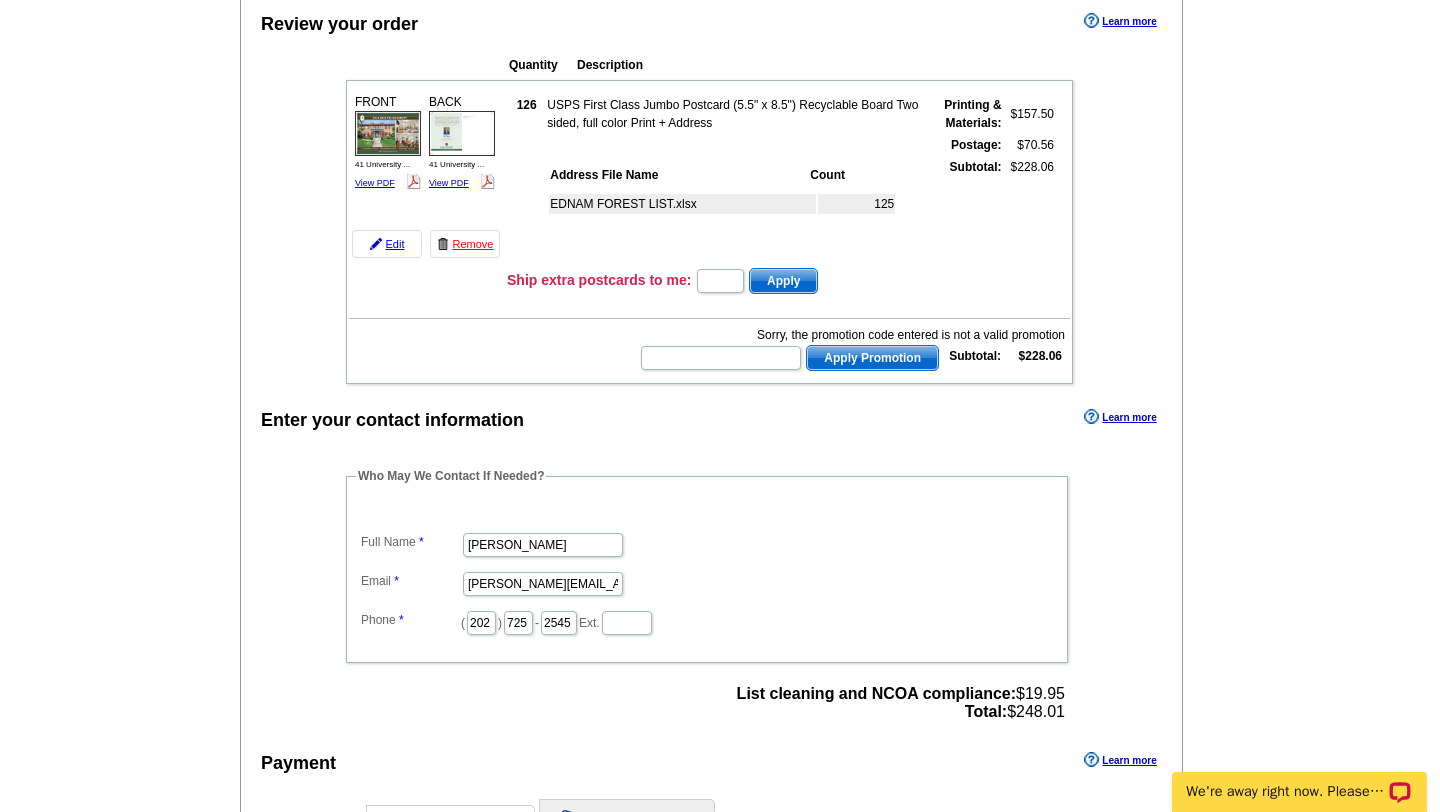 scroll, scrollTop: 200, scrollLeft: 0, axis: vertical 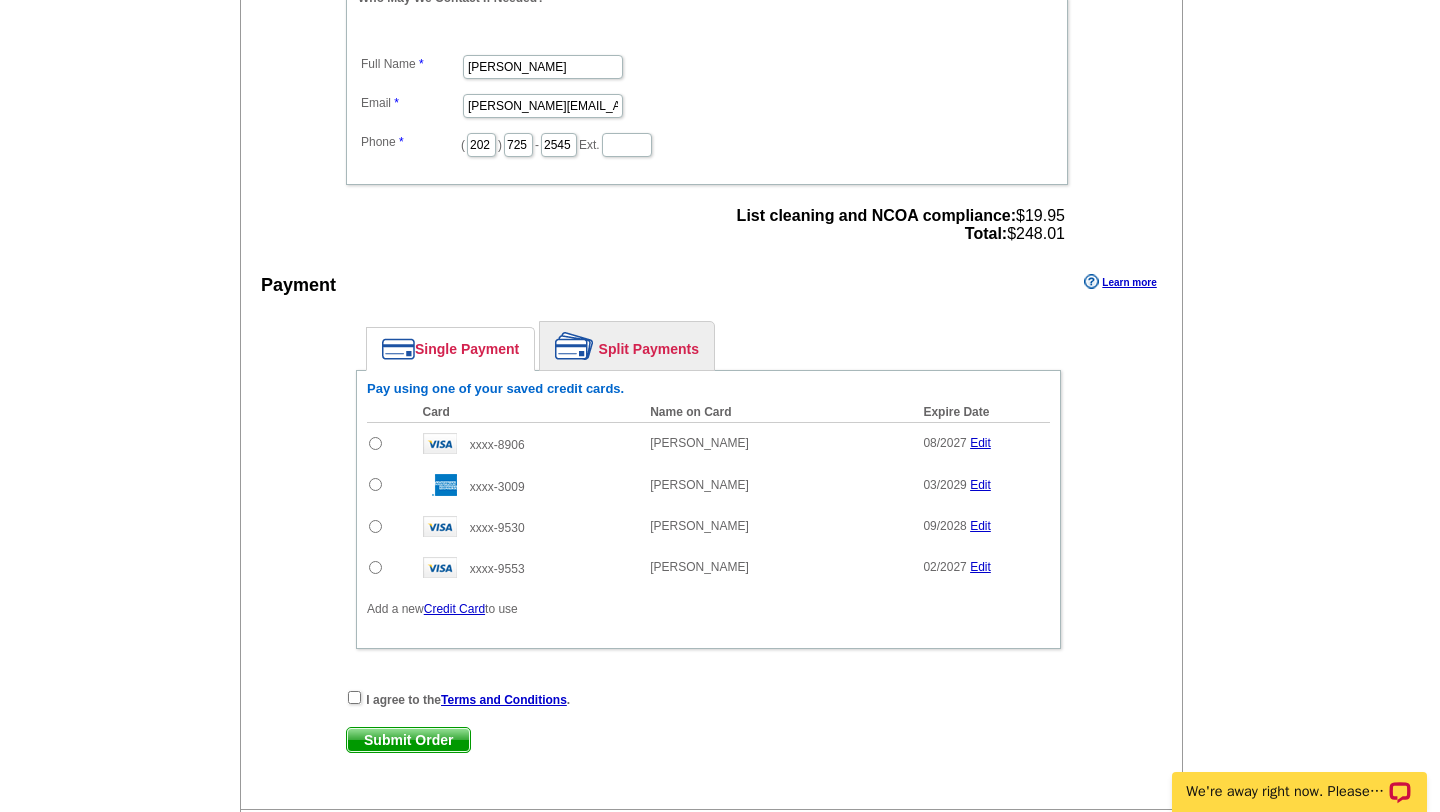 click at bounding box center (375, 484) 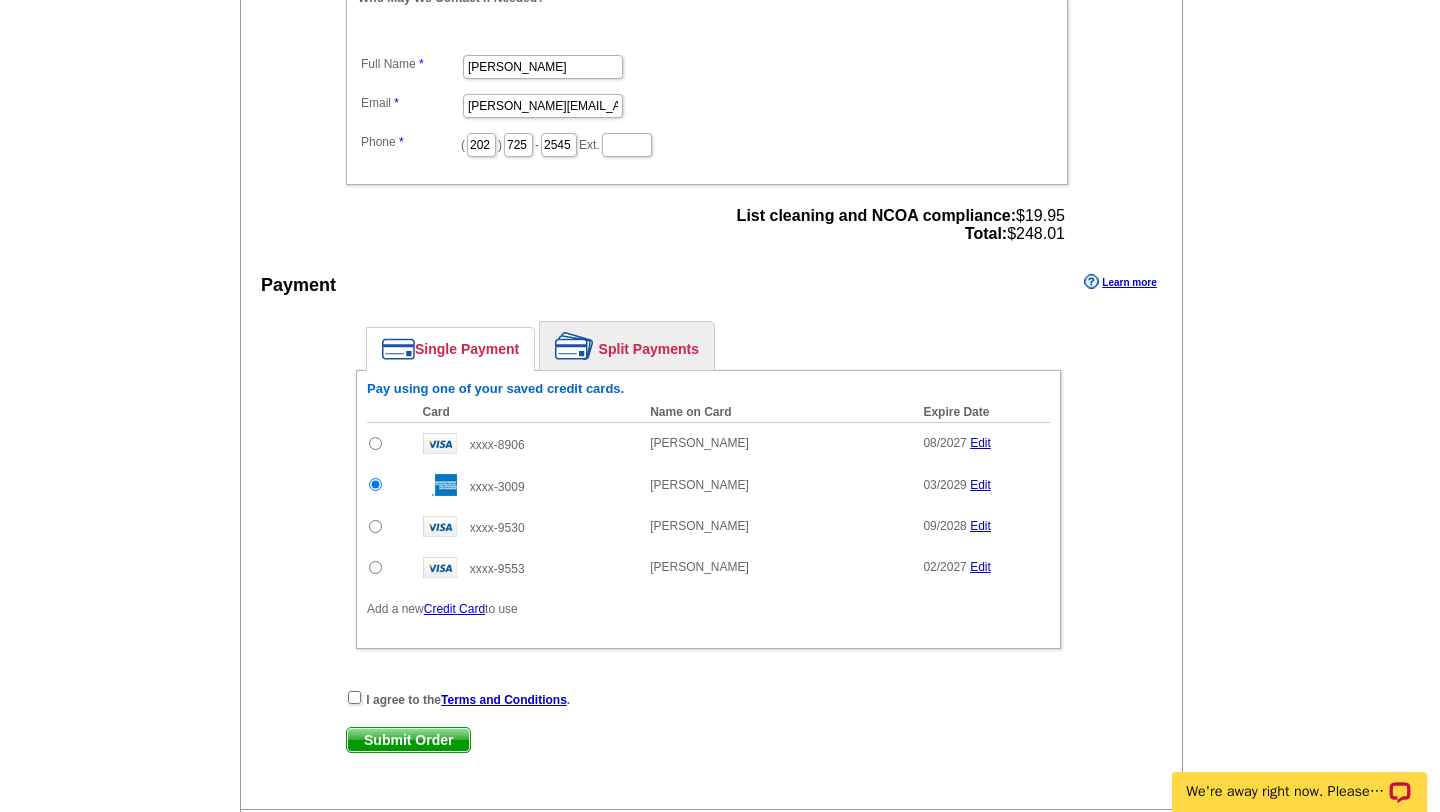 click on "Add Another Item
Checkout
Order Name:
My Order [DATE]
Save Order
Review your order
Learn more
Quantity
Description
126" at bounding box center (720, 171) 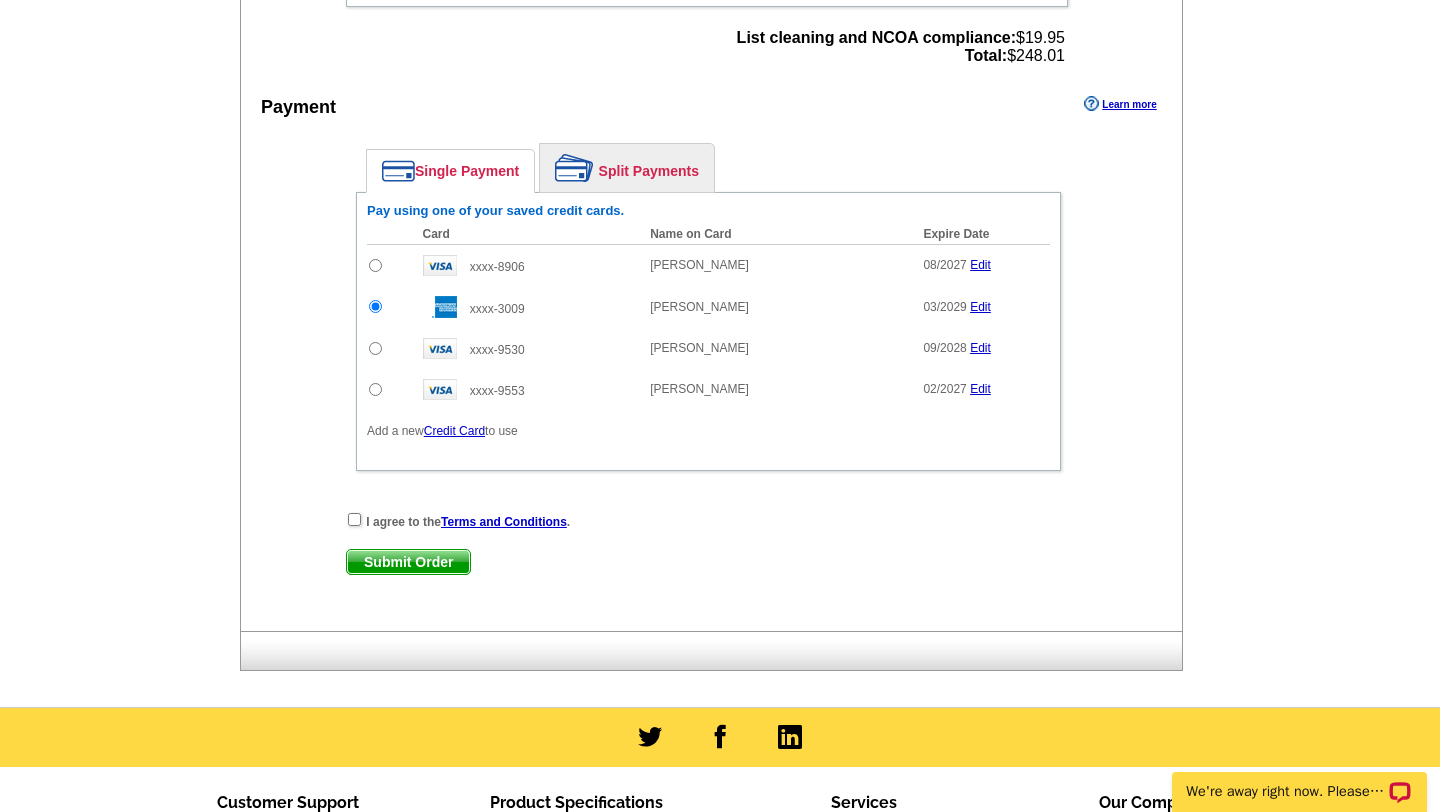 scroll, scrollTop: 875, scrollLeft: 0, axis: vertical 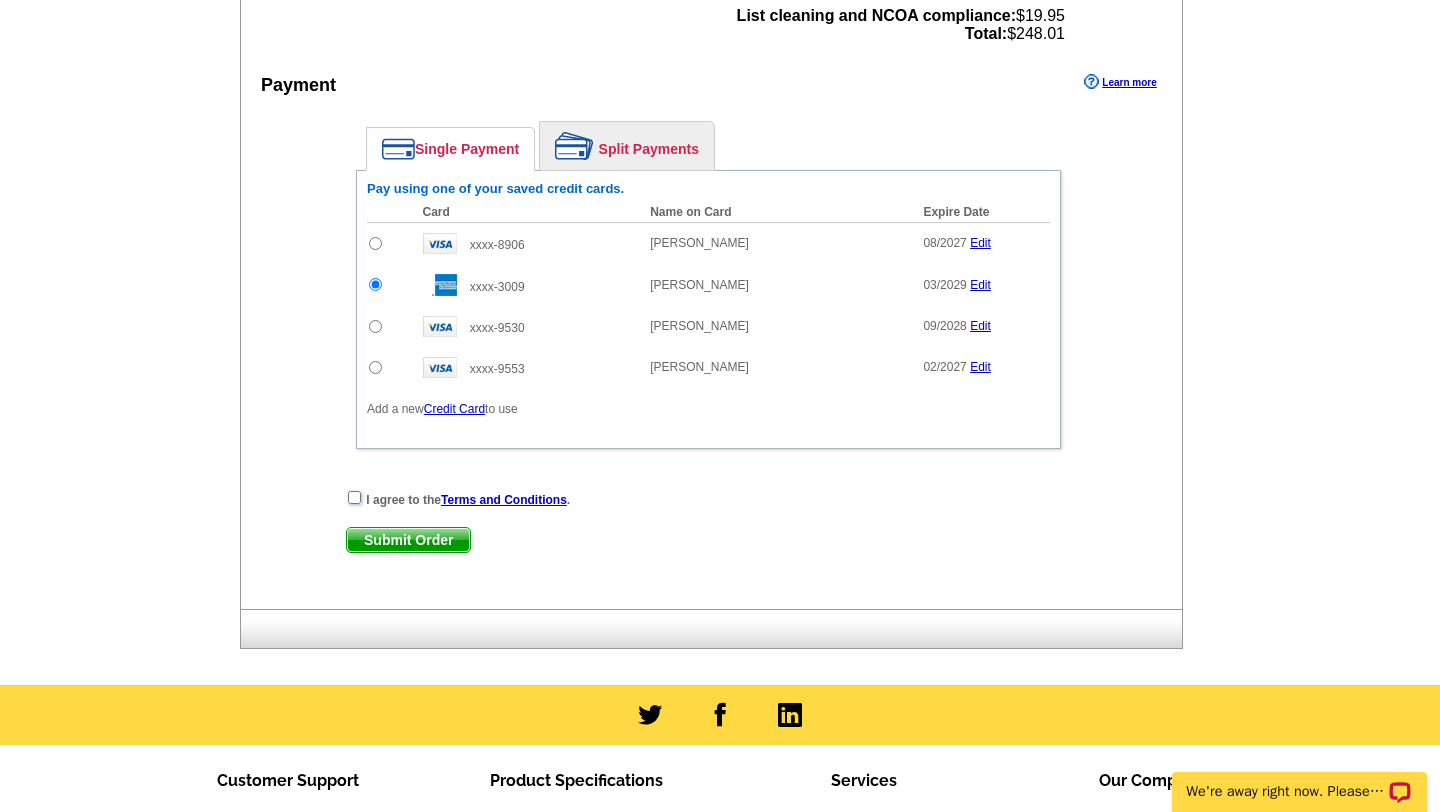 click at bounding box center (354, 497) 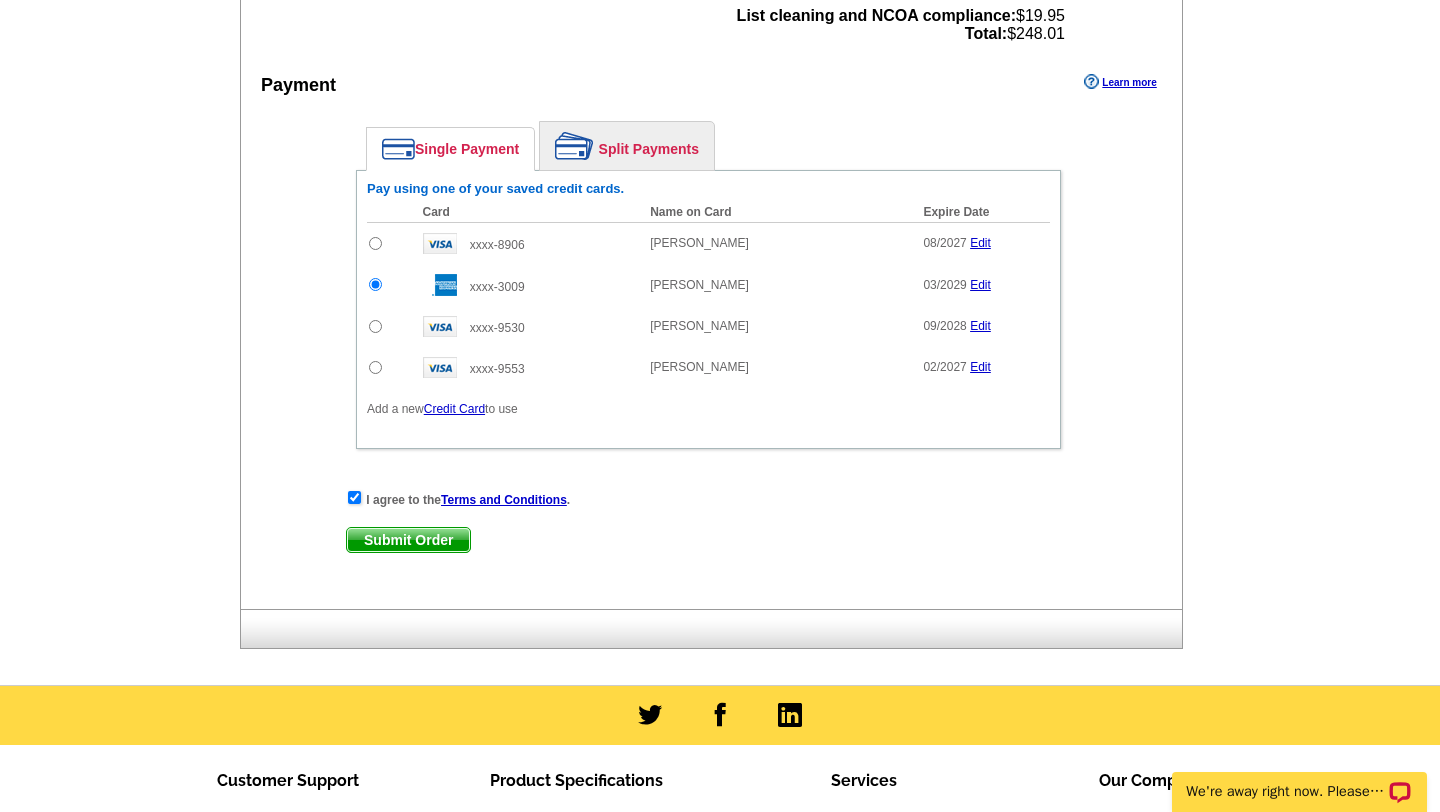 click on "Add Another Item
Checkout
Order Name:
My Order [DATE]
Save Order
Review your order
Learn more
Quantity
Description
126" at bounding box center (720, -29) 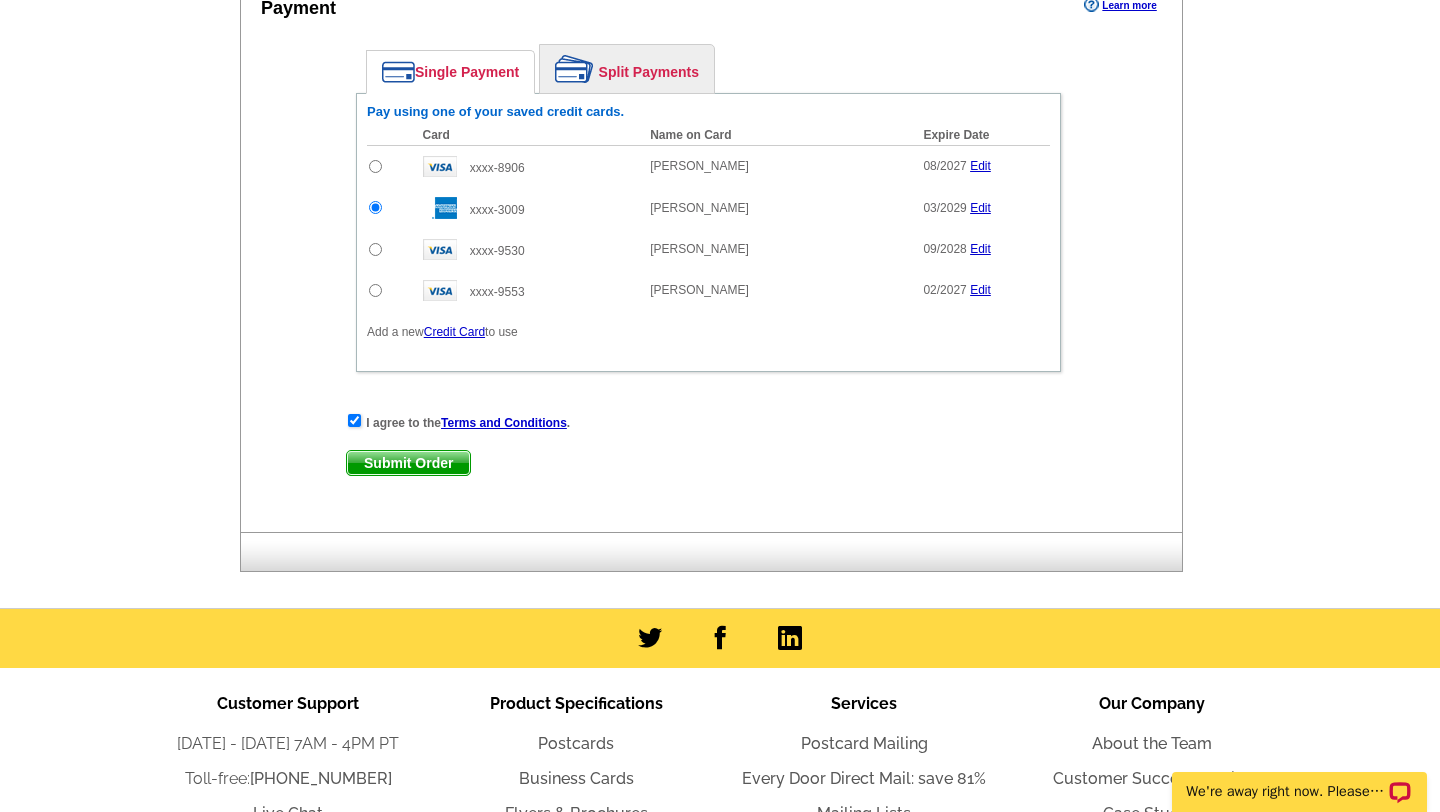scroll, scrollTop: 955, scrollLeft: 0, axis: vertical 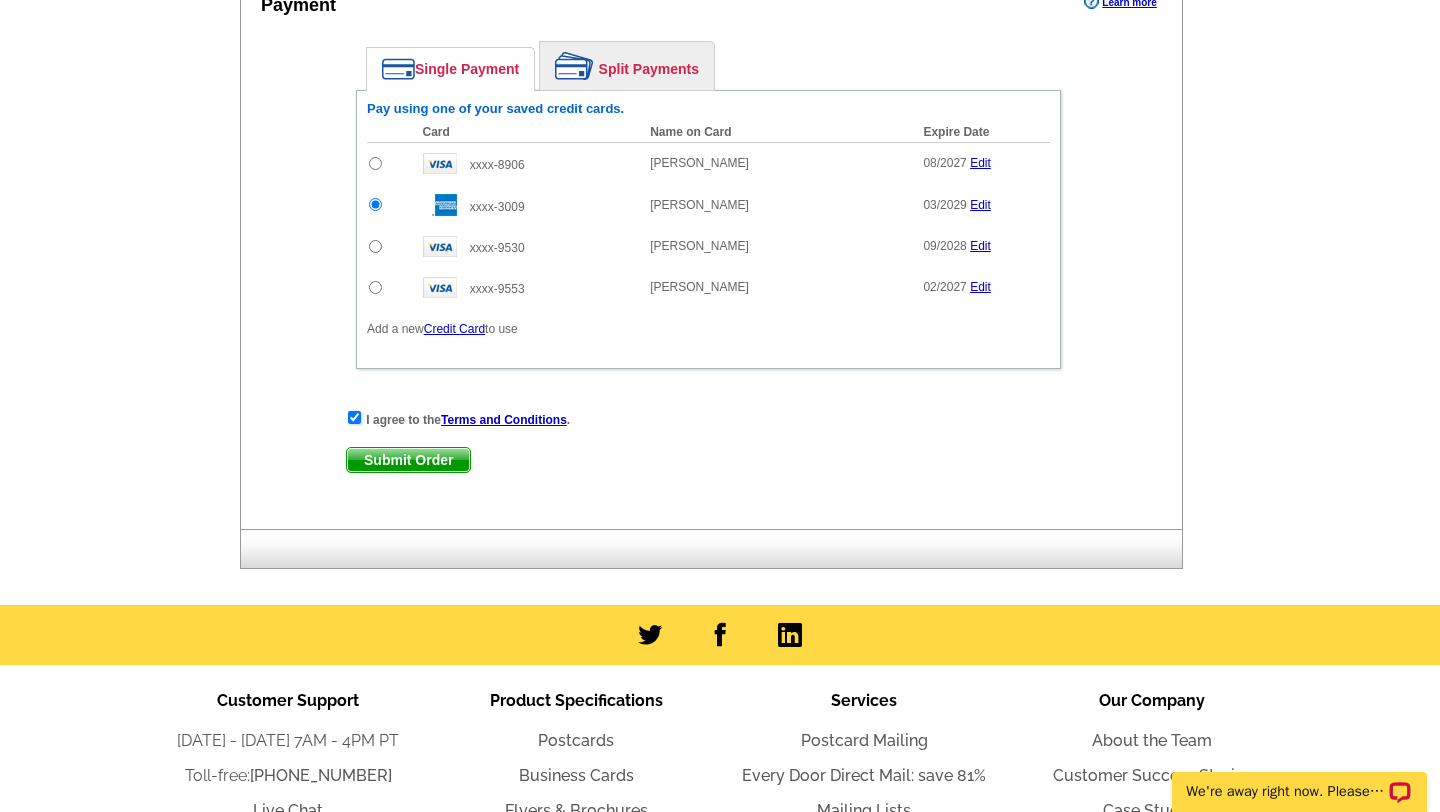 click on "Submit Order" at bounding box center [408, 460] 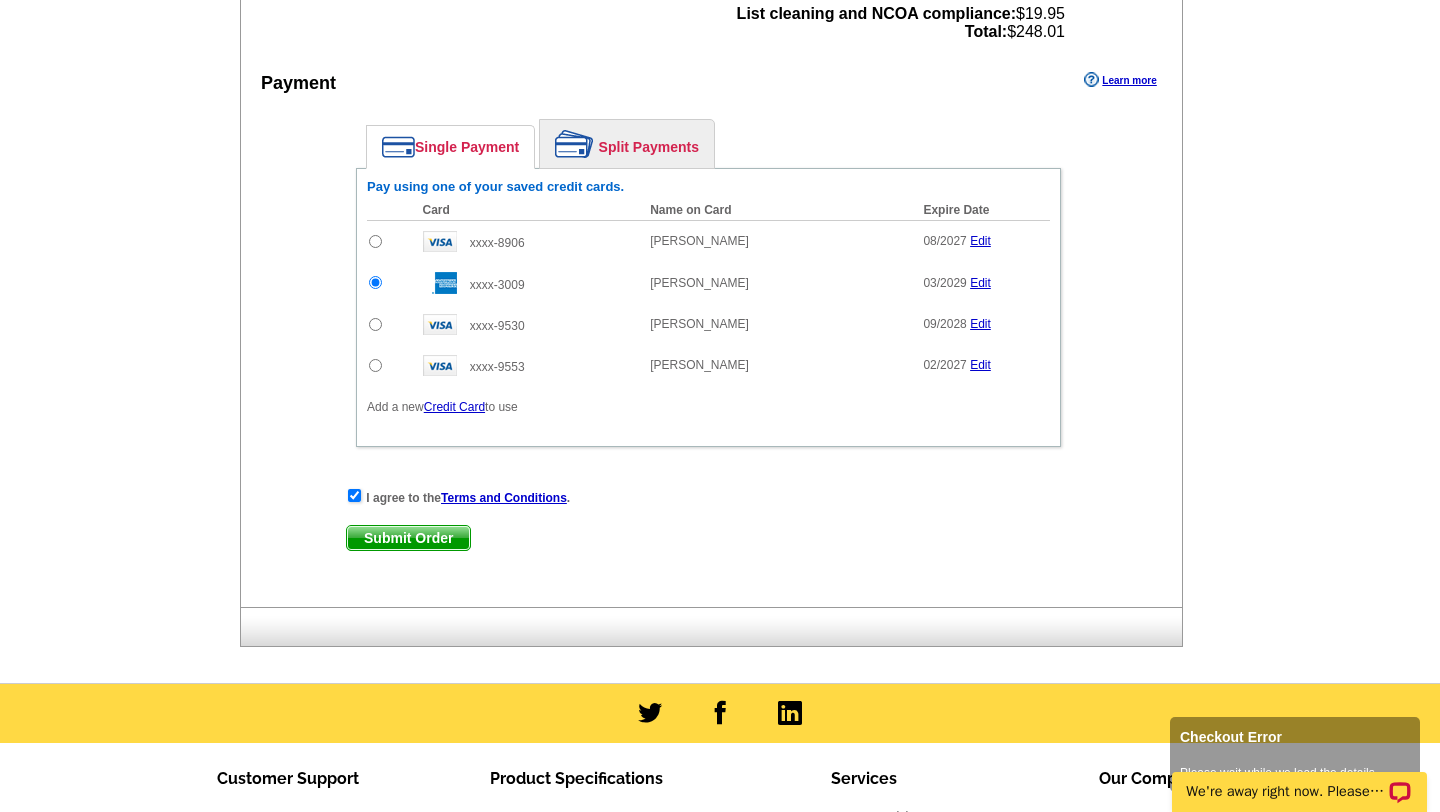 scroll, scrollTop: 976, scrollLeft: 0, axis: vertical 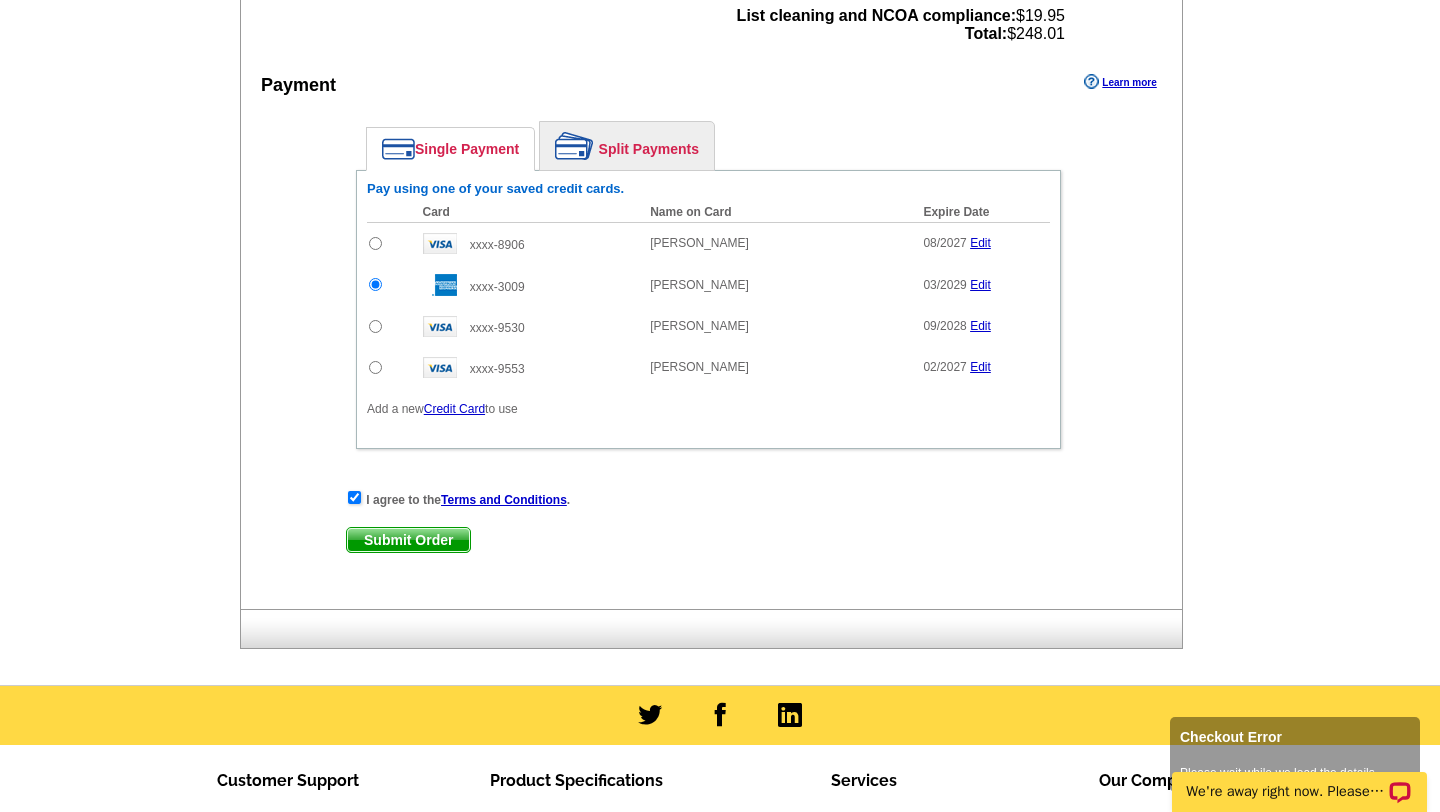 click on "Add Another Item
Checkout
Order Name:
My Order [DATE]
Save Order
Review your order
Learn more
Quantity
Description
126" at bounding box center (720, -79) 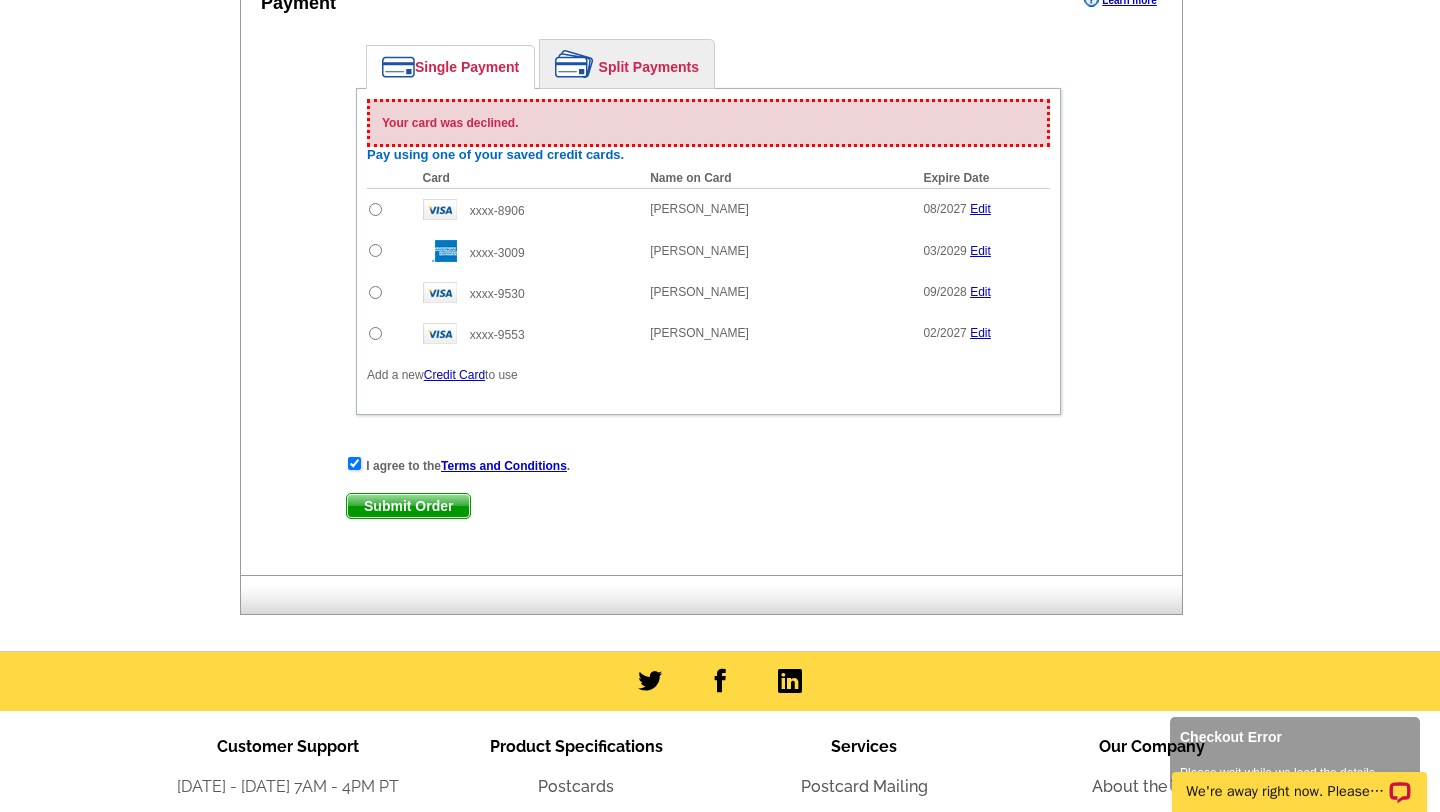 scroll, scrollTop: 1056, scrollLeft: 0, axis: vertical 